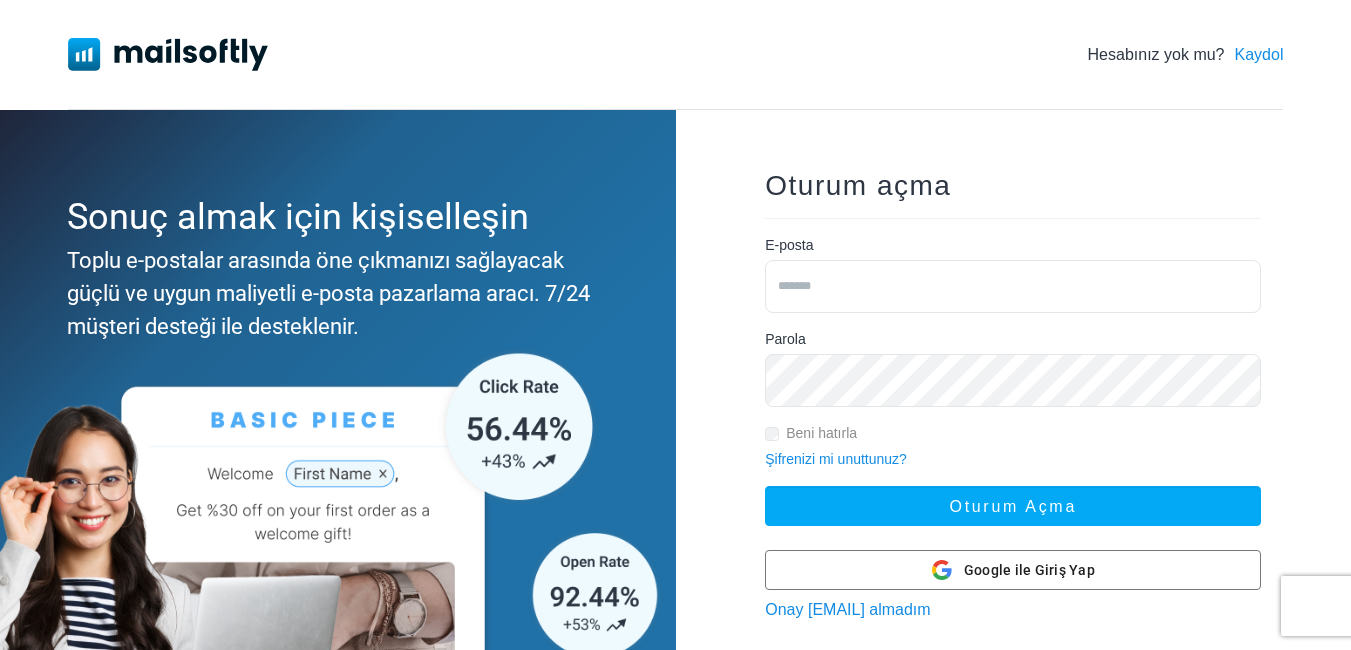 type on "**********" 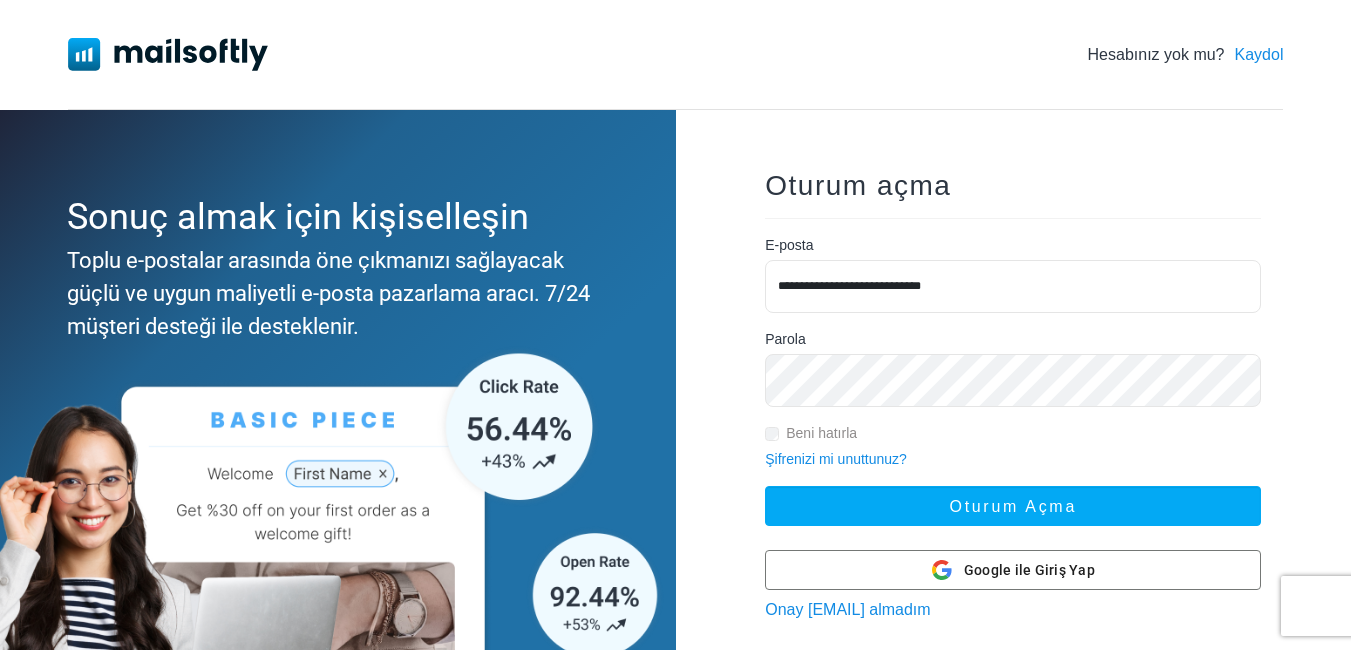 scroll, scrollTop: 0, scrollLeft: 0, axis: both 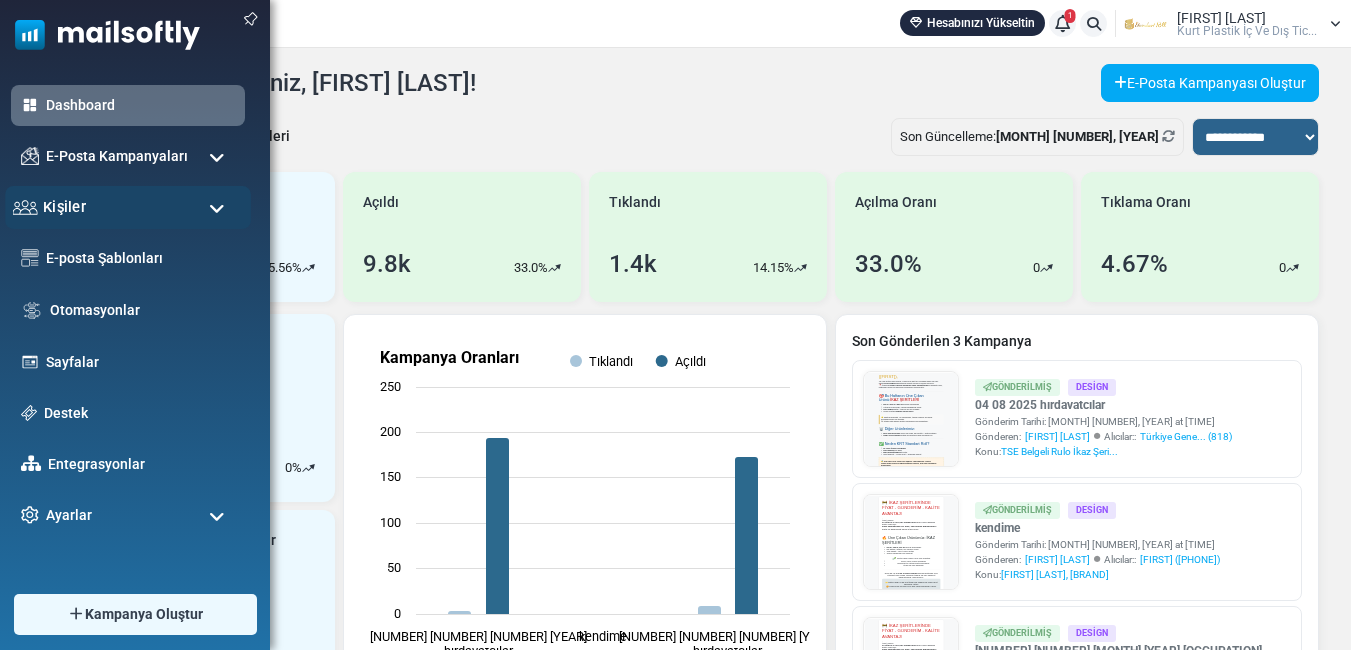 click on "Kişiler" at bounding box center [128, 207] 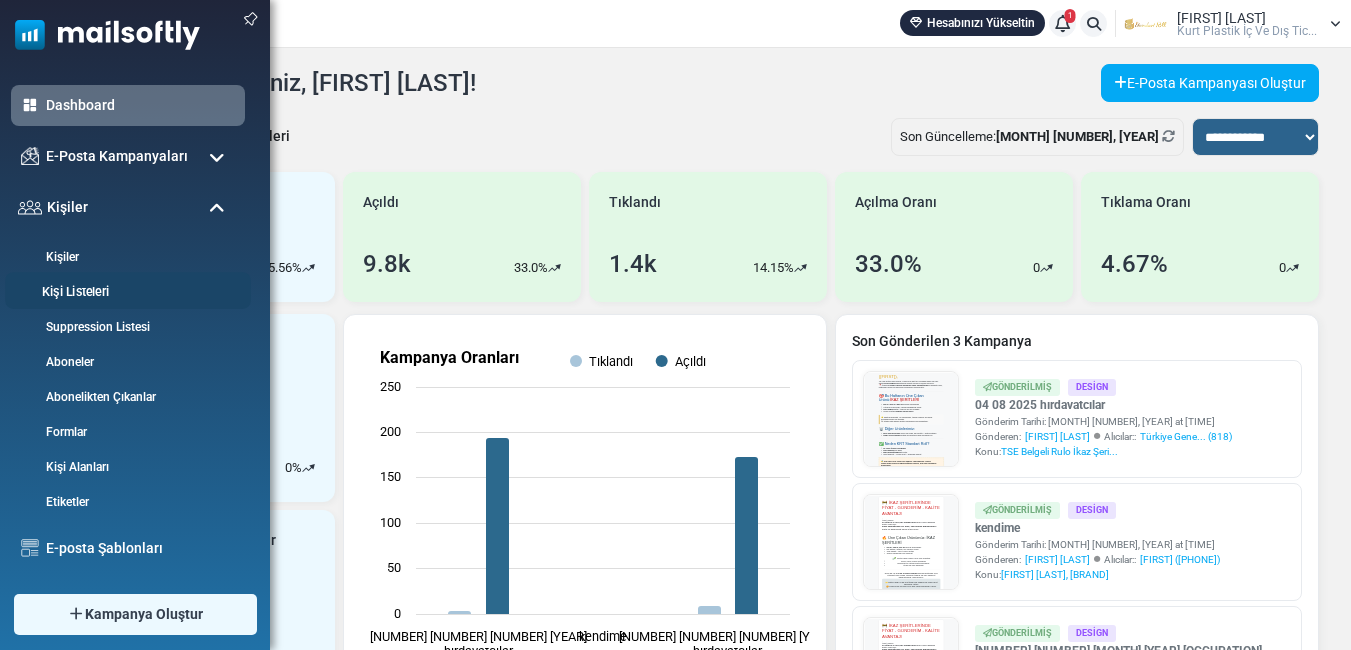 click on "Kişi Listeleri" at bounding box center [125, 292] 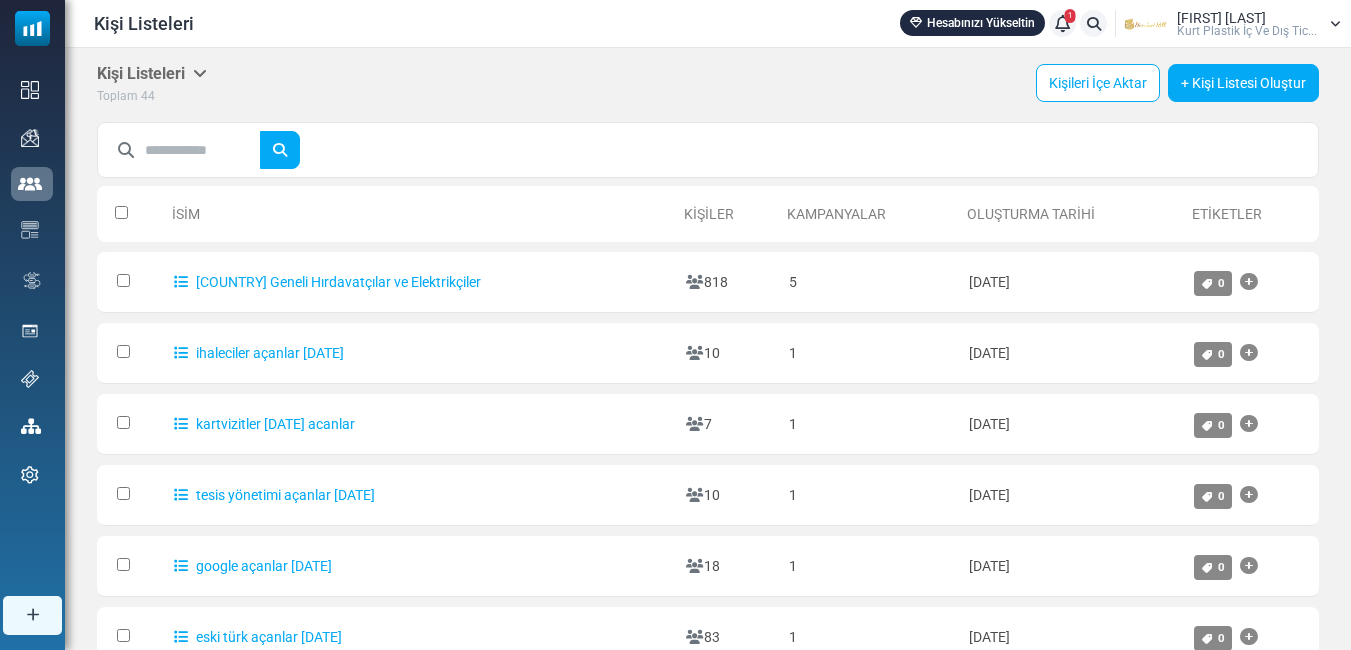 scroll, scrollTop: 0, scrollLeft: 0, axis: both 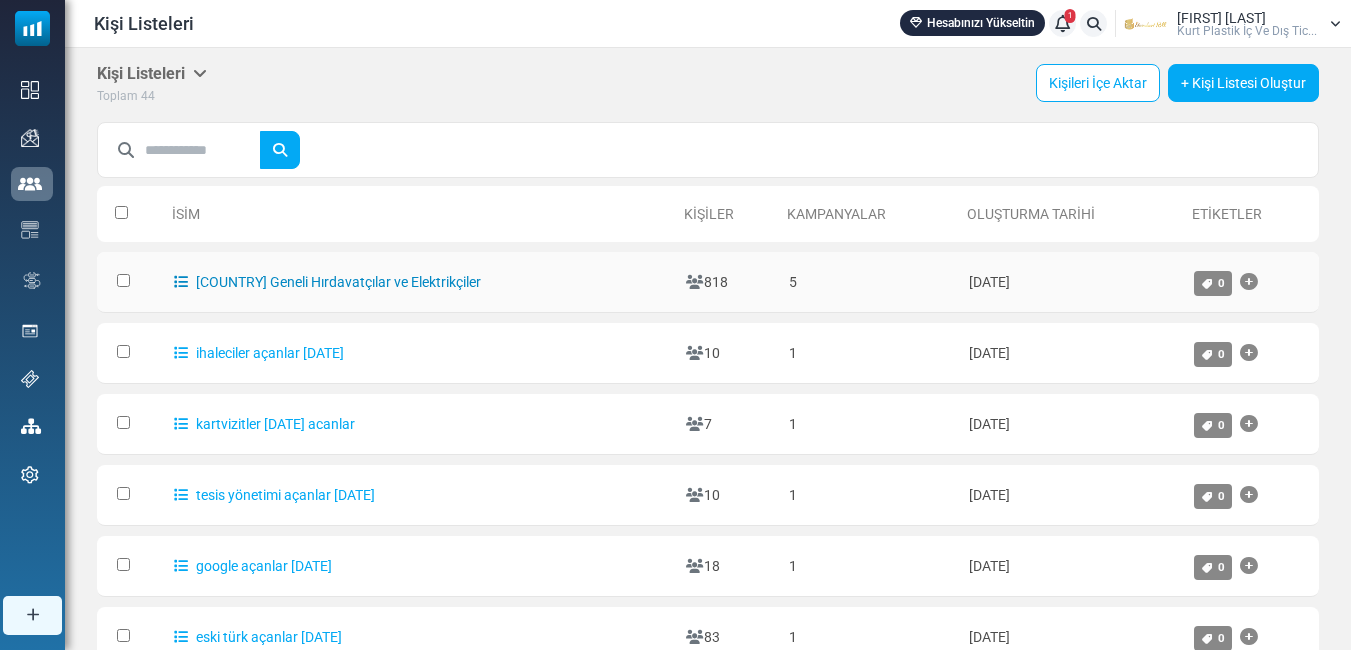 click on "[COUNTRY] Geneli Hırdavatçılar ve Elektrikçiler" at bounding box center [327, 282] 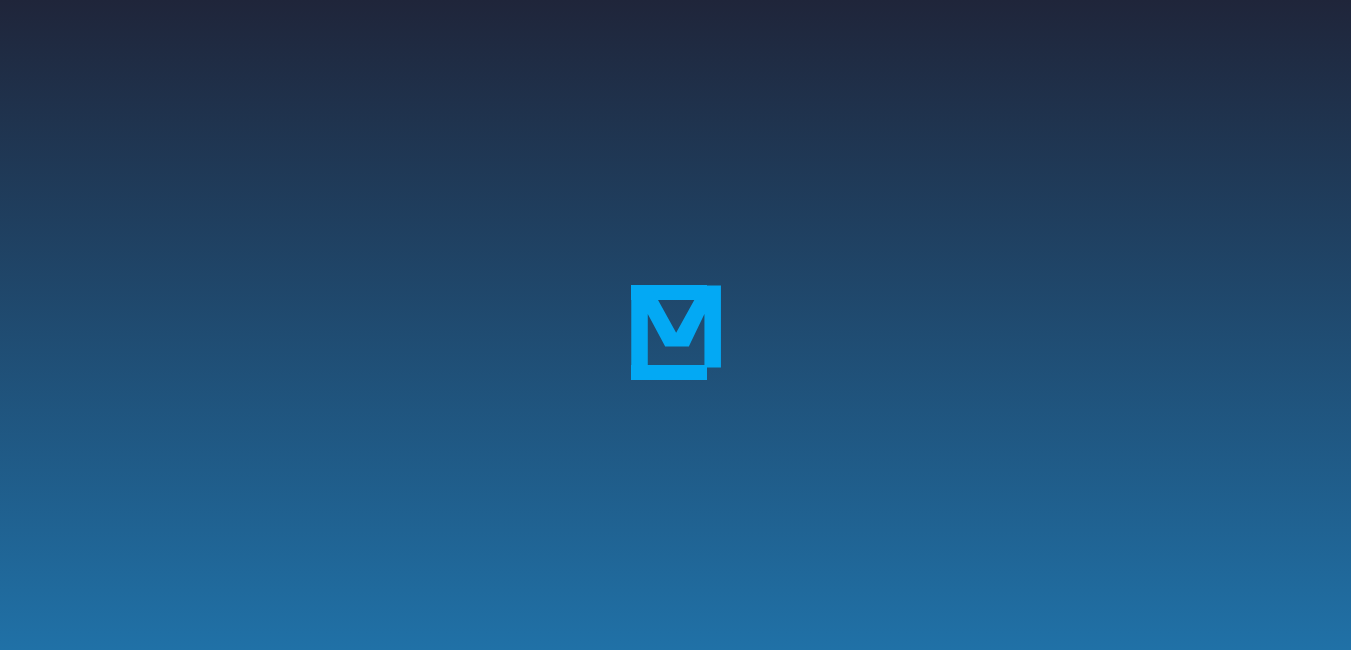 scroll, scrollTop: 0, scrollLeft: 0, axis: both 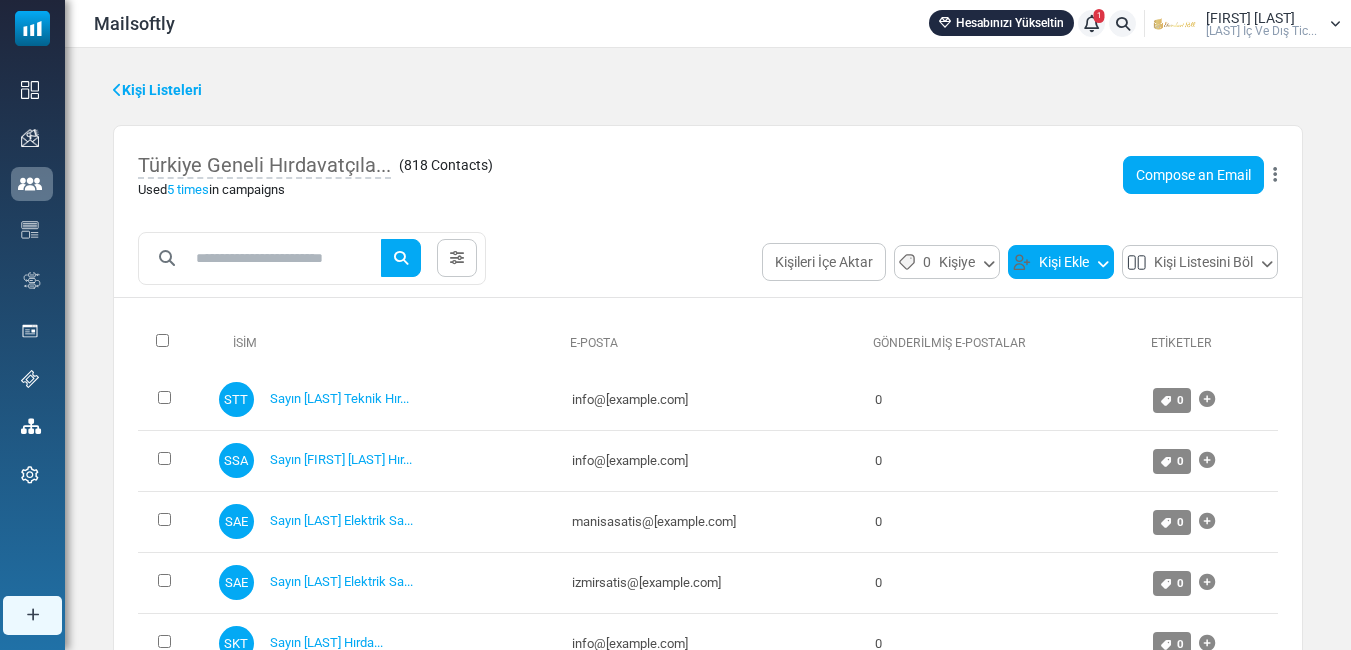 click on "Kişi Ekle" at bounding box center (1061, 262) 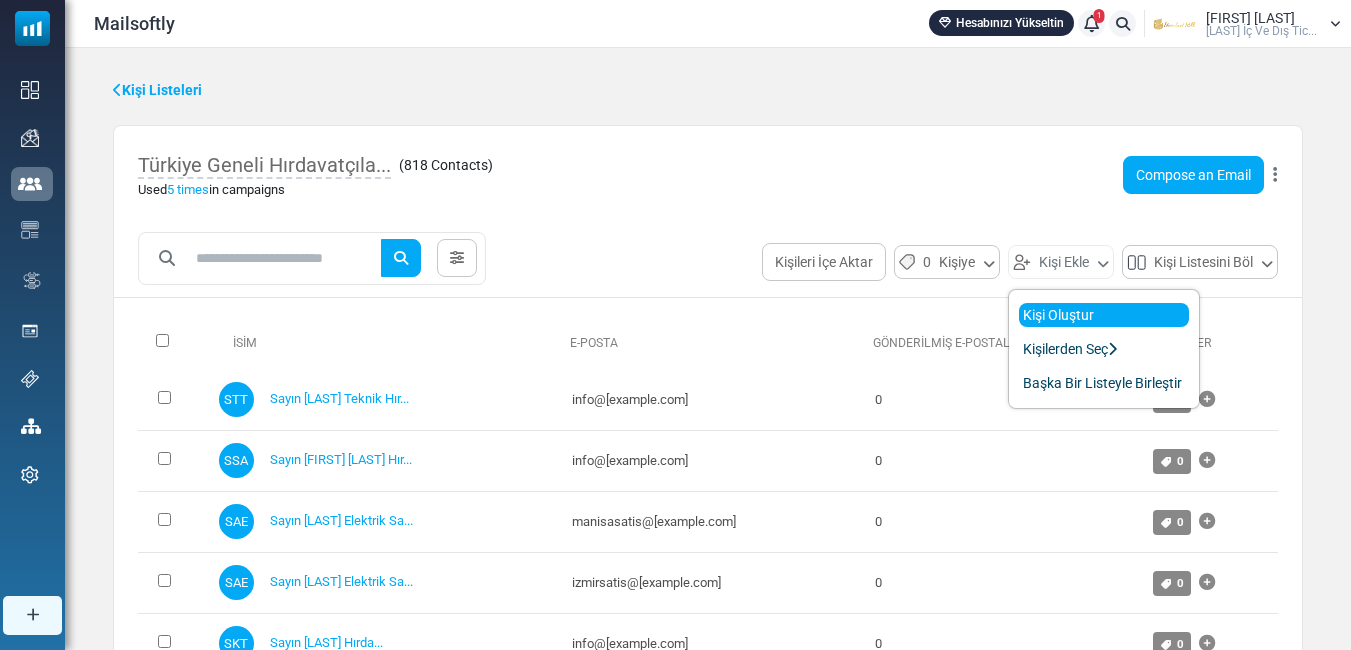 click on "Kişi Oluştur" at bounding box center (1104, 315) 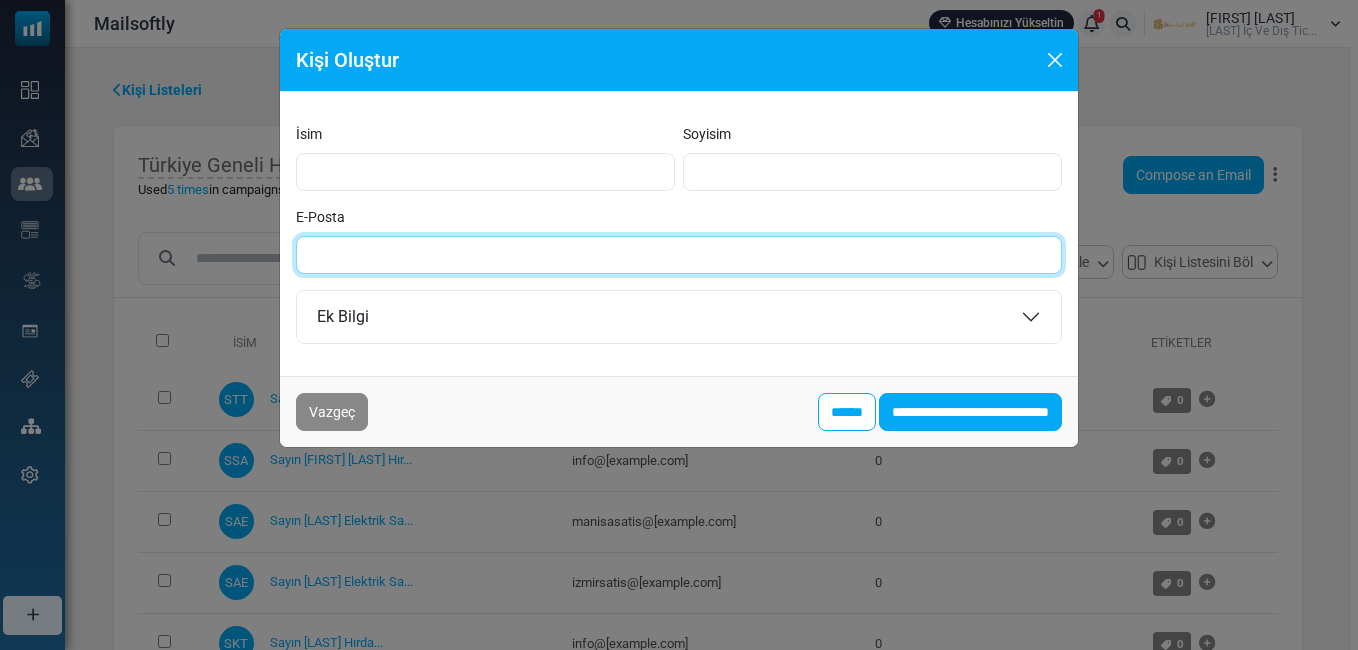 click on "E-Posta" at bounding box center [679, 255] 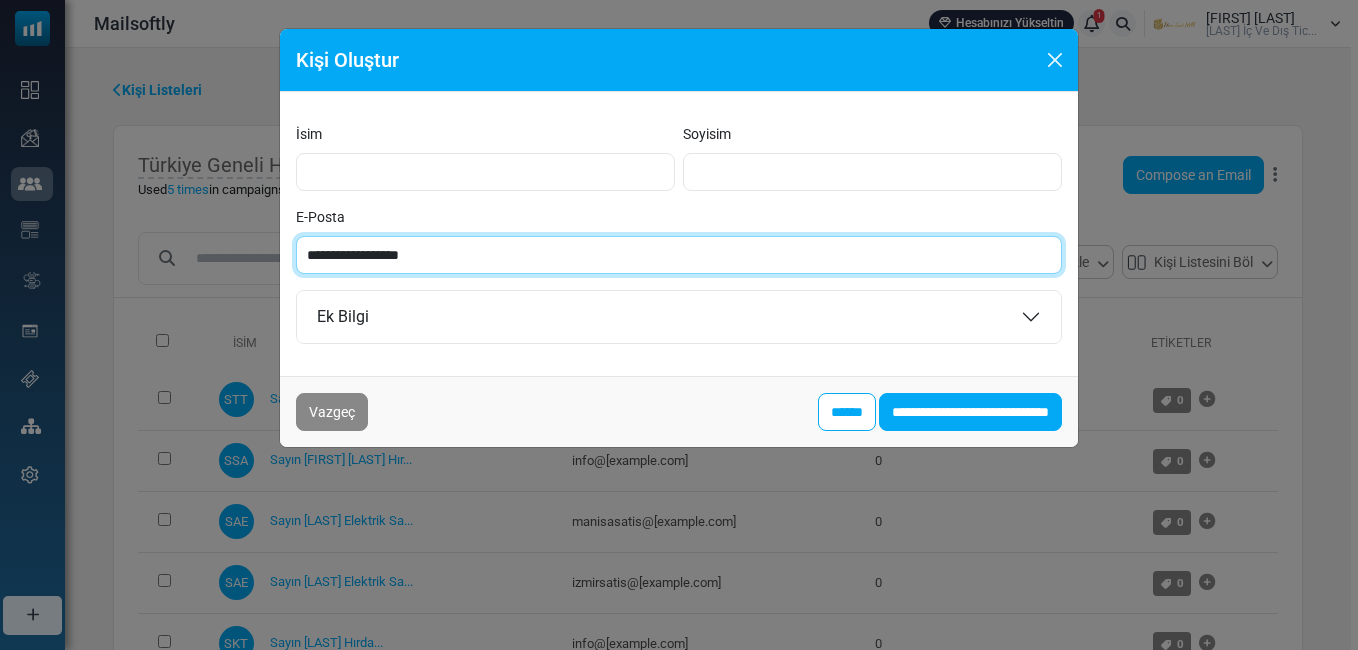 click on "**********" at bounding box center [679, 255] 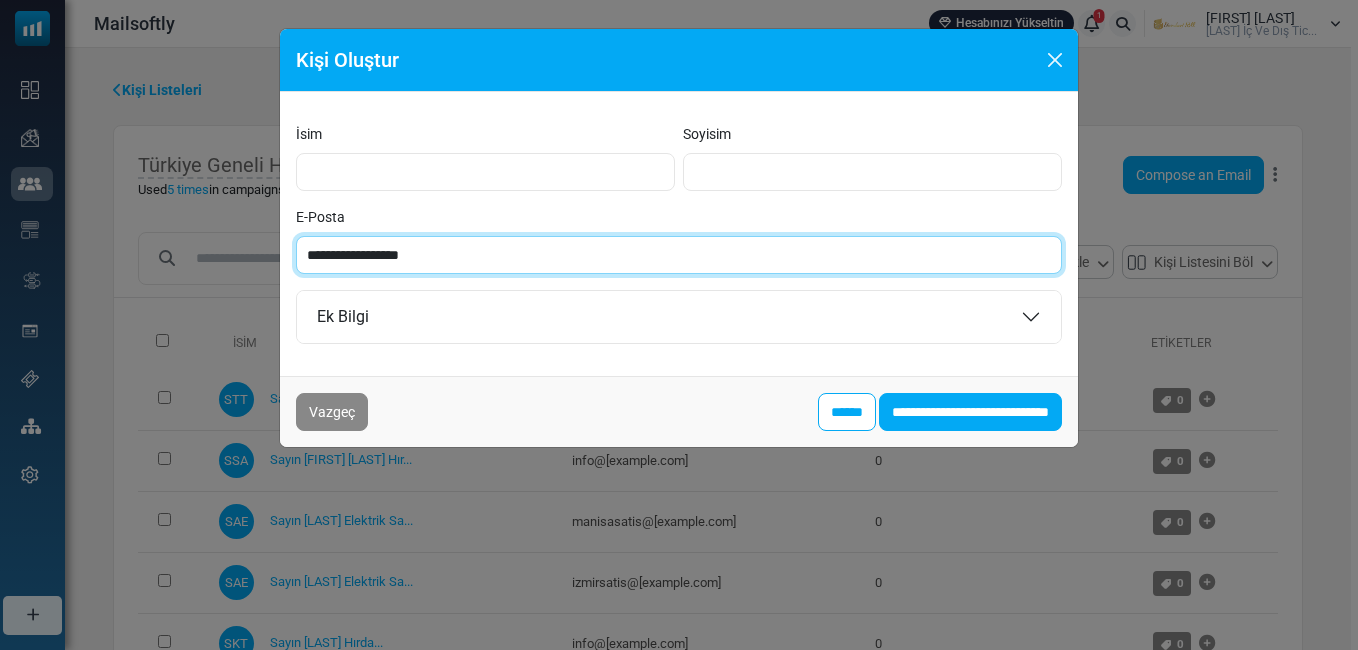 type on "**********" 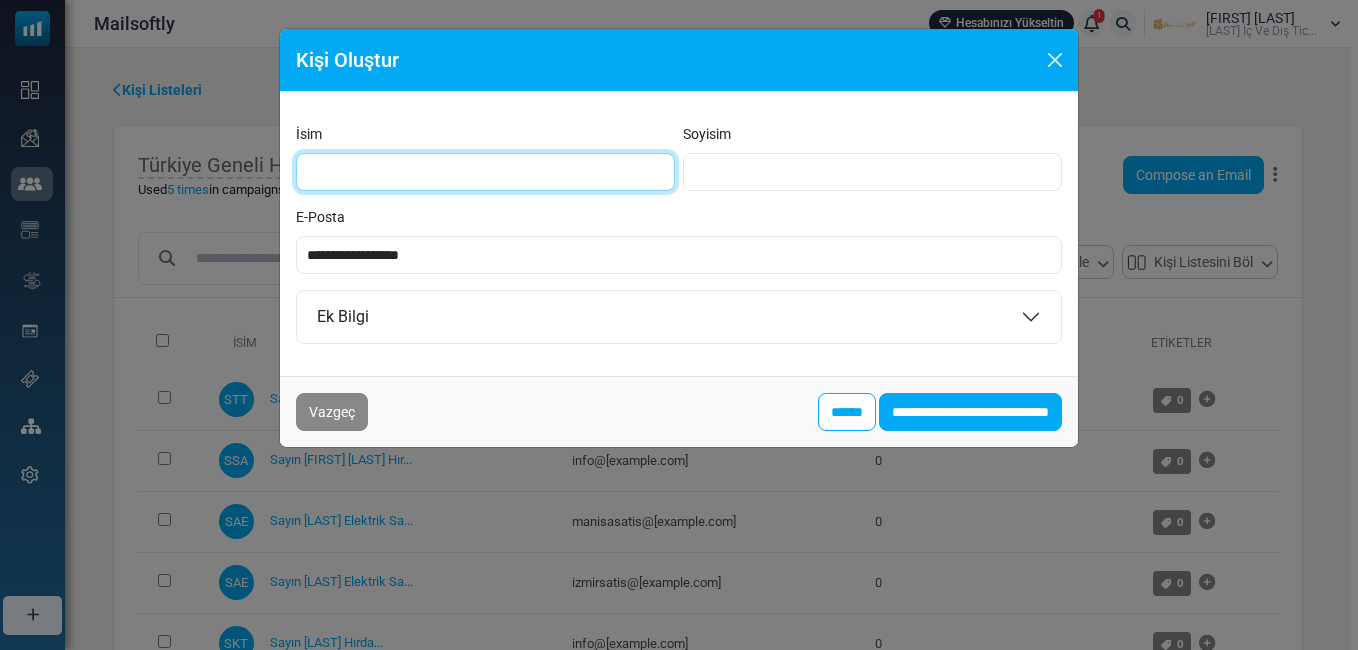 click on "İsim" at bounding box center [485, 172] 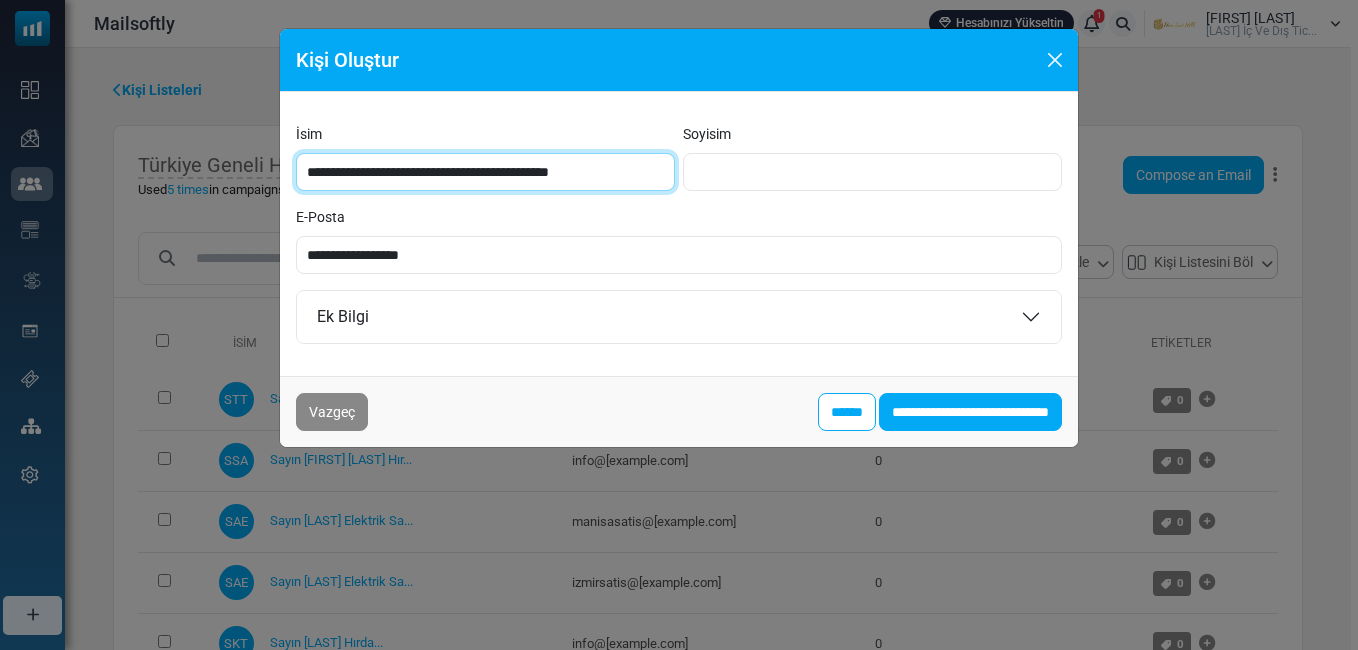 click on "**********" at bounding box center (485, 172) 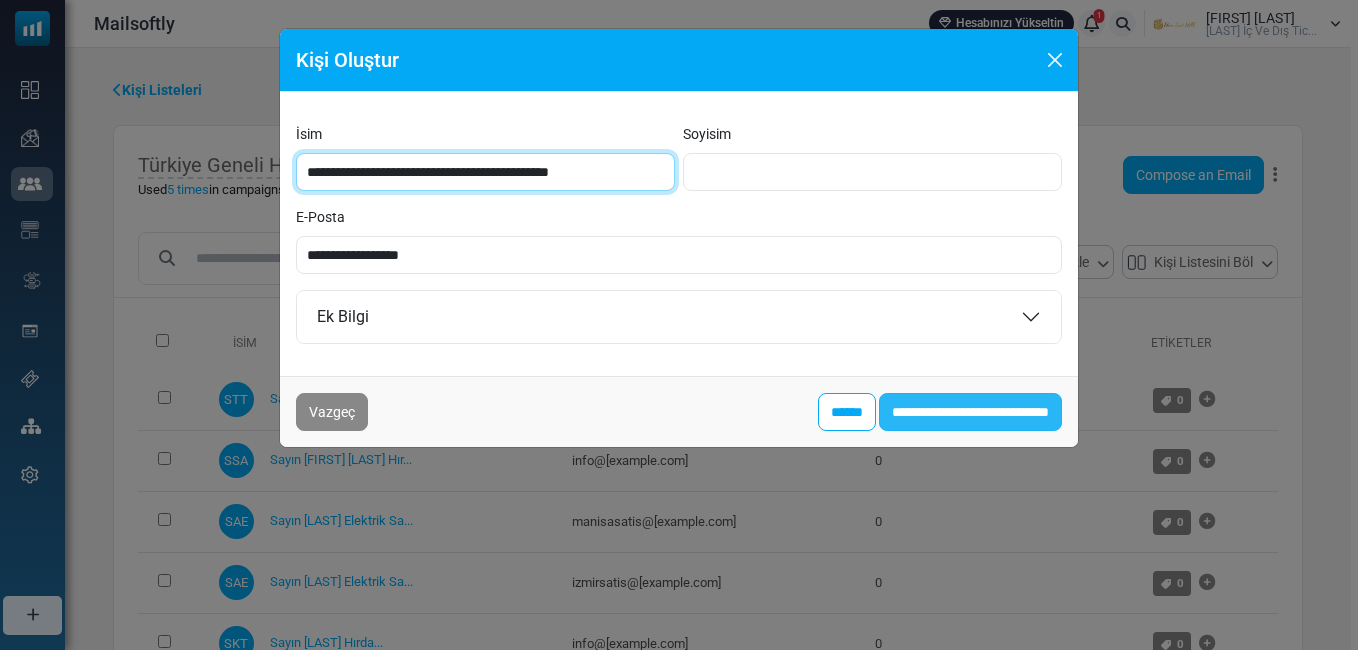 type on "**********" 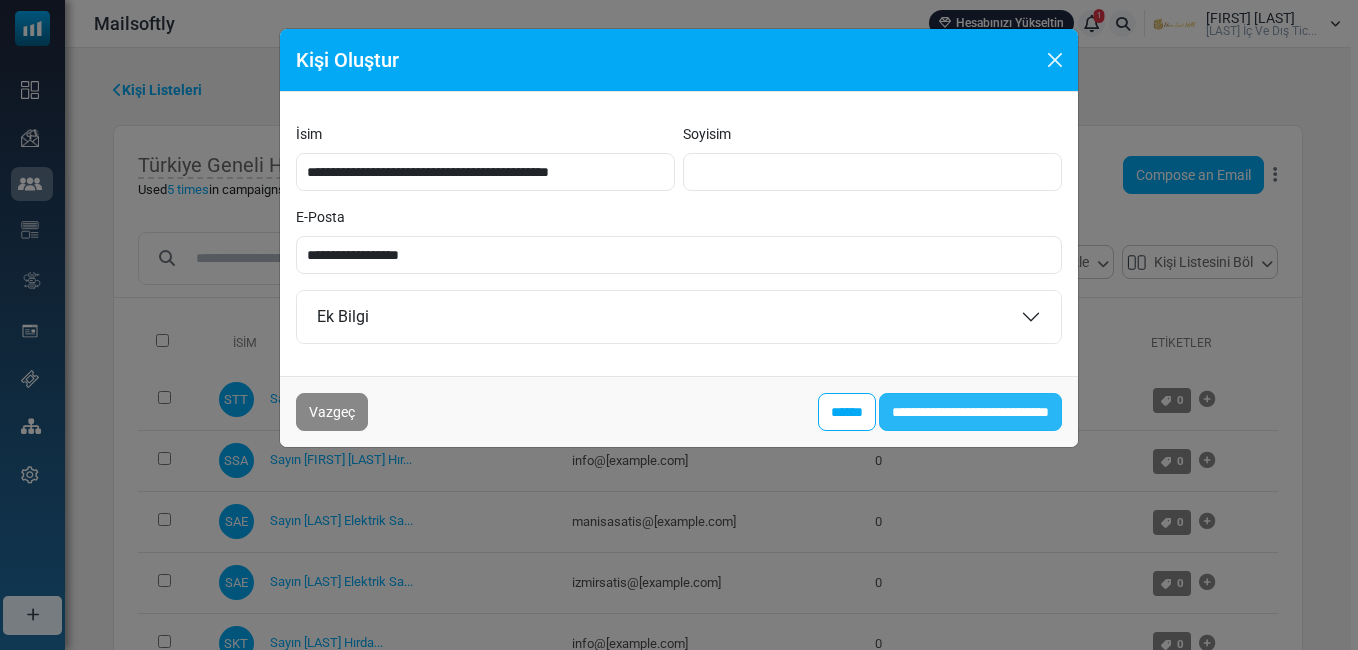 click on "**********" at bounding box center (970, 412) 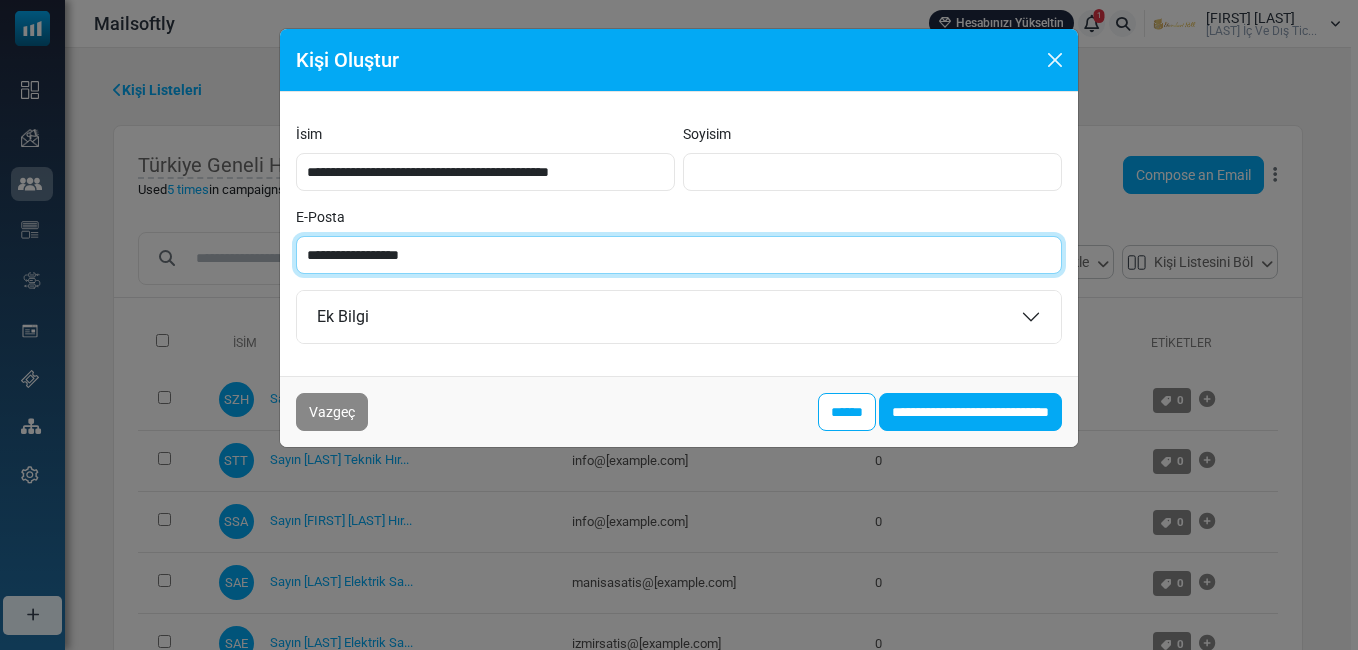 paste on "**" 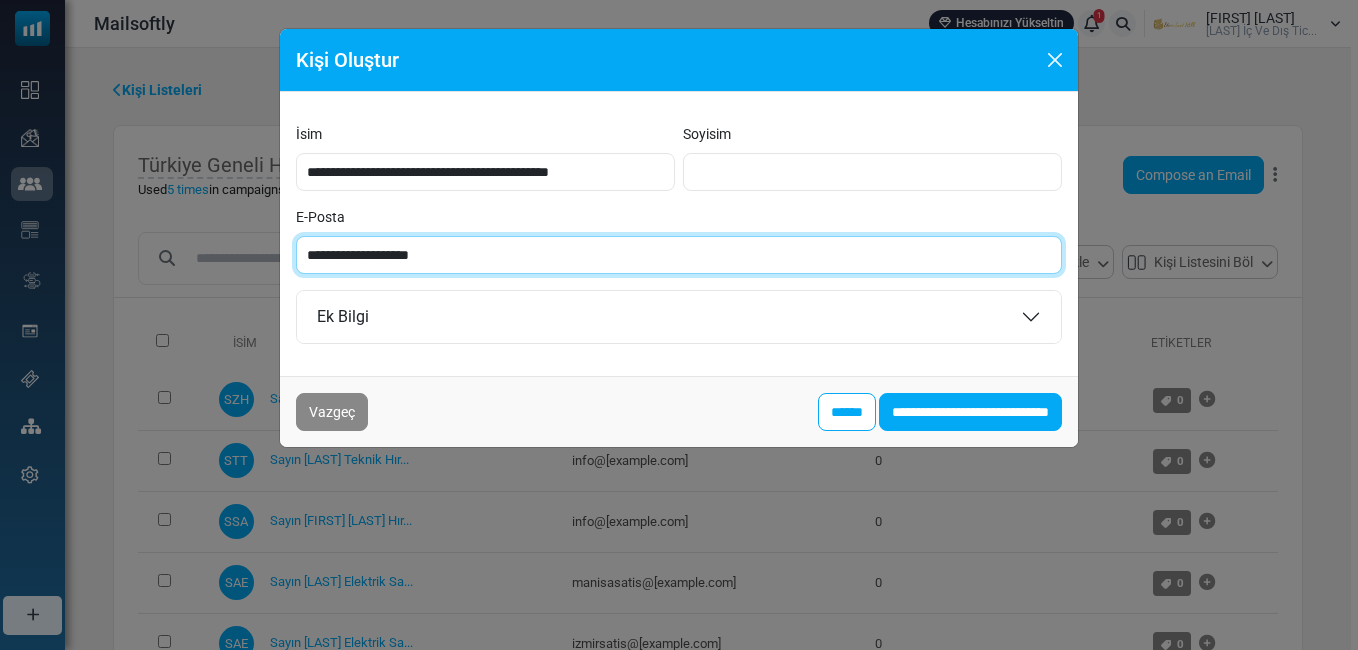 click on "**********" at bounding box center (679, 255) 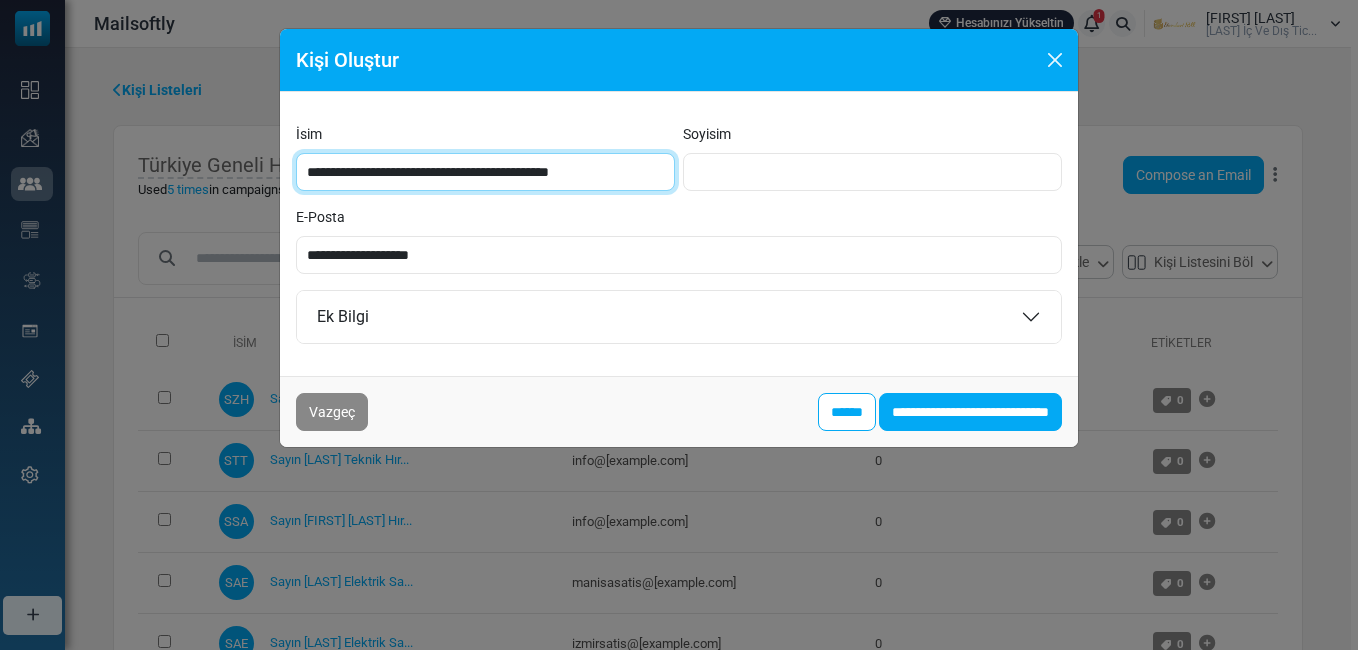 click on "**********" at bounding box center [485, 172] 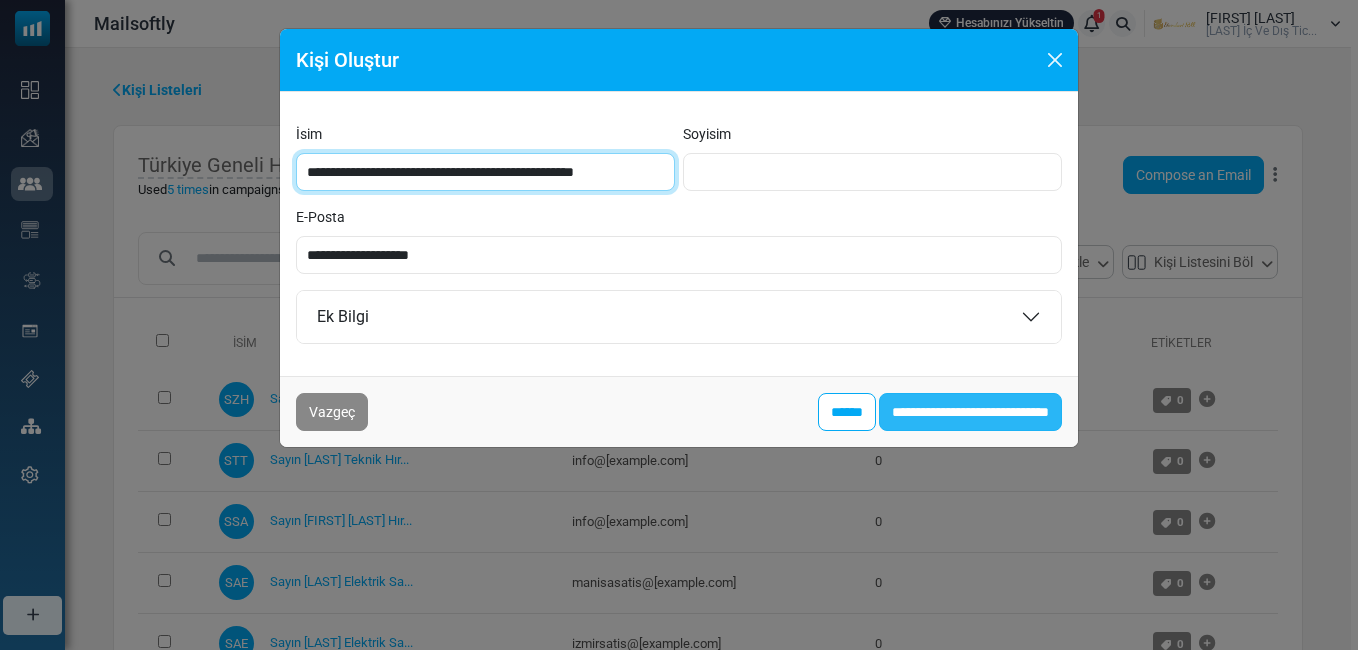 type on "**********" 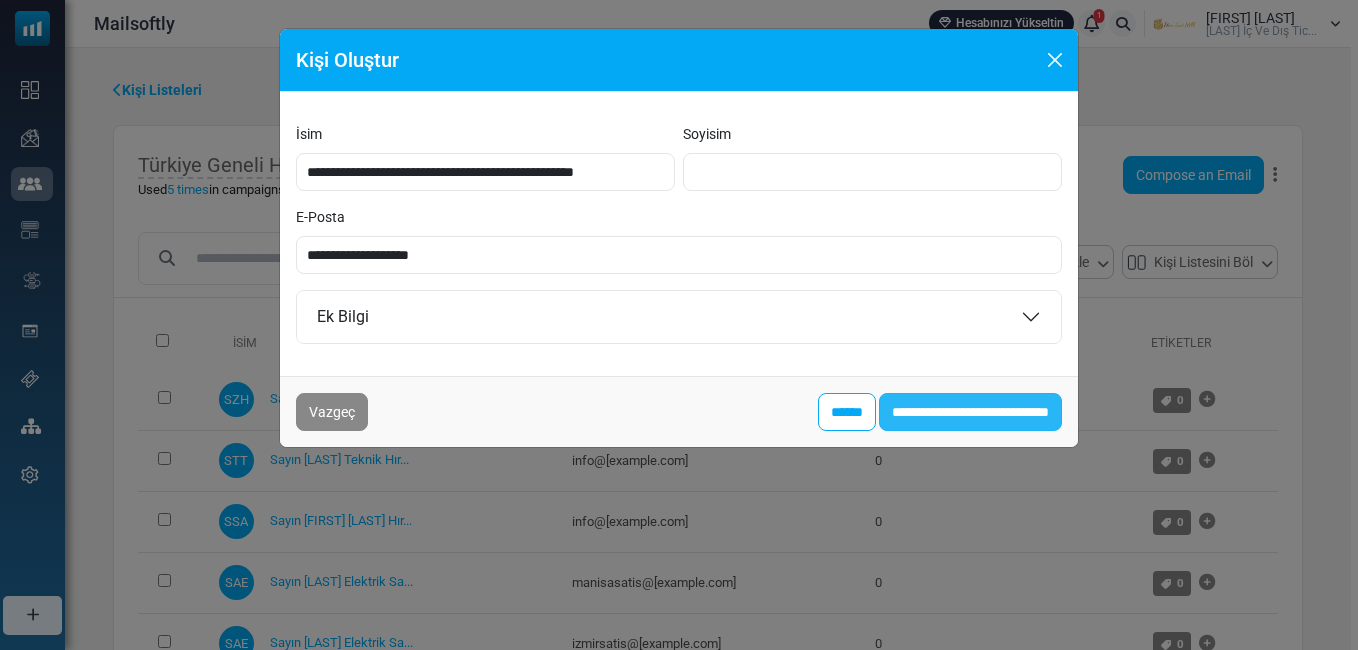 click on "**********" at bounding box center [970, 412] 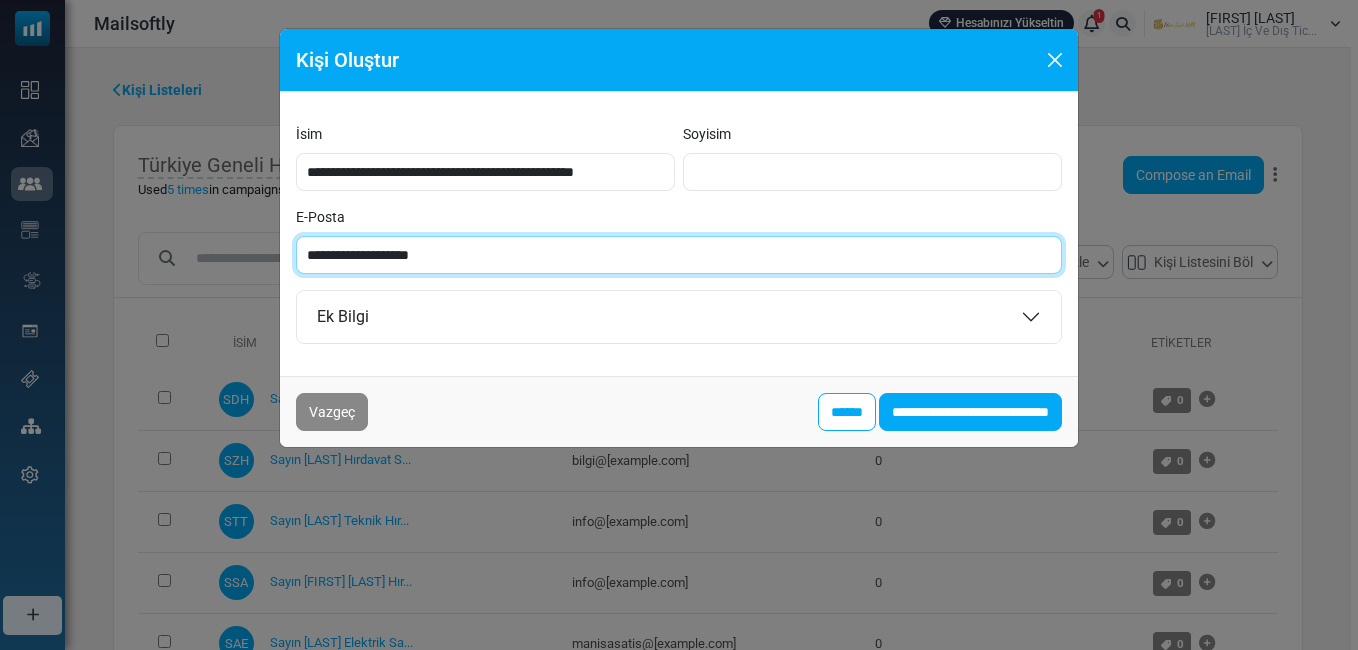paste 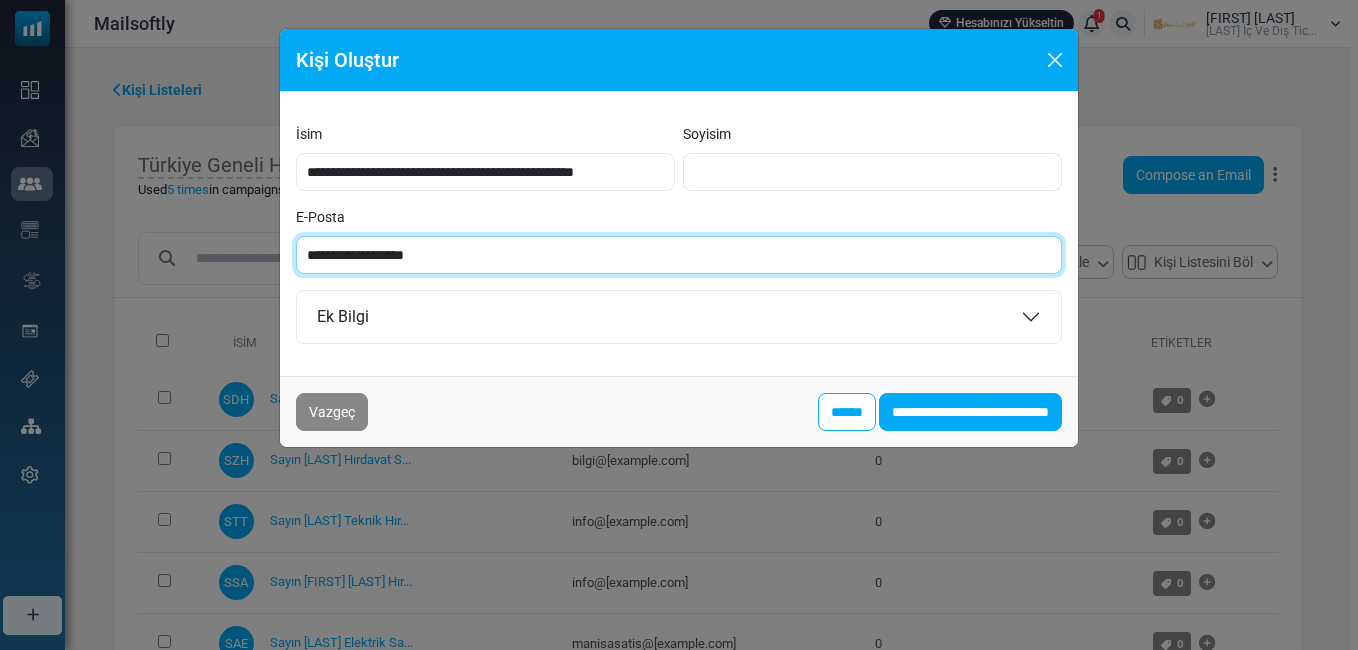 click on "**********" at bounding box center (679, 255) 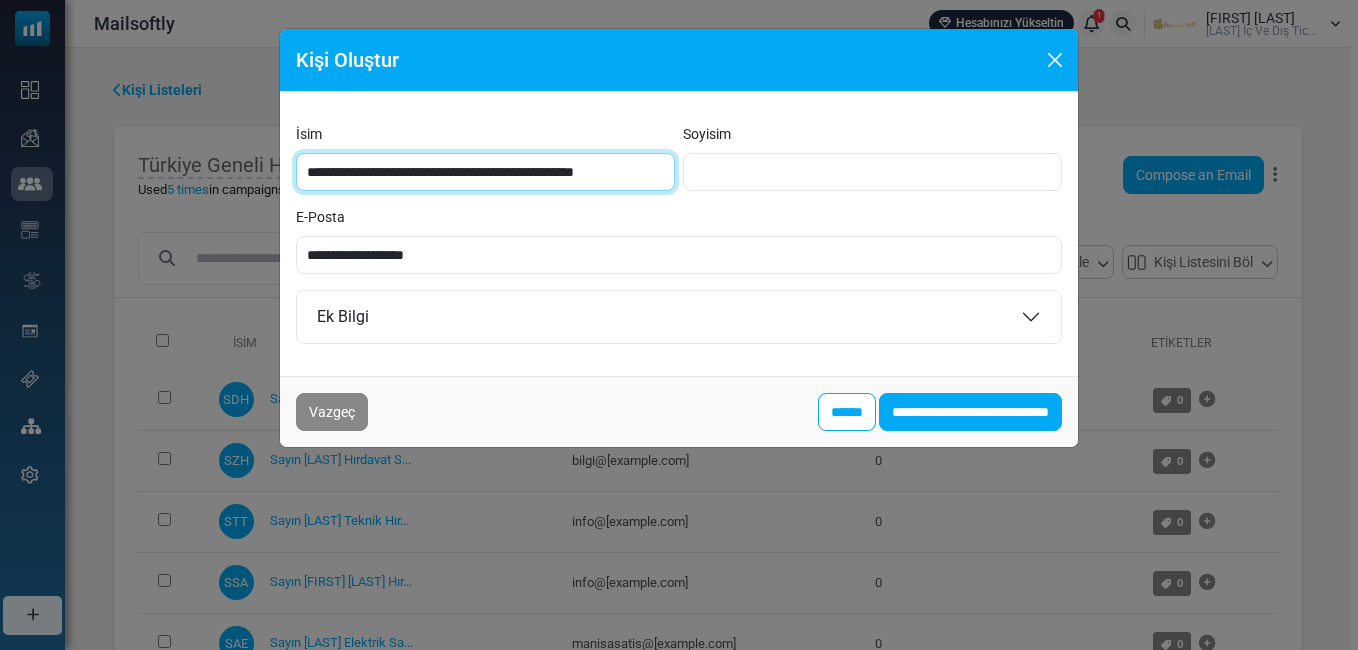 click on "**********" at bounding box center (485, 172) 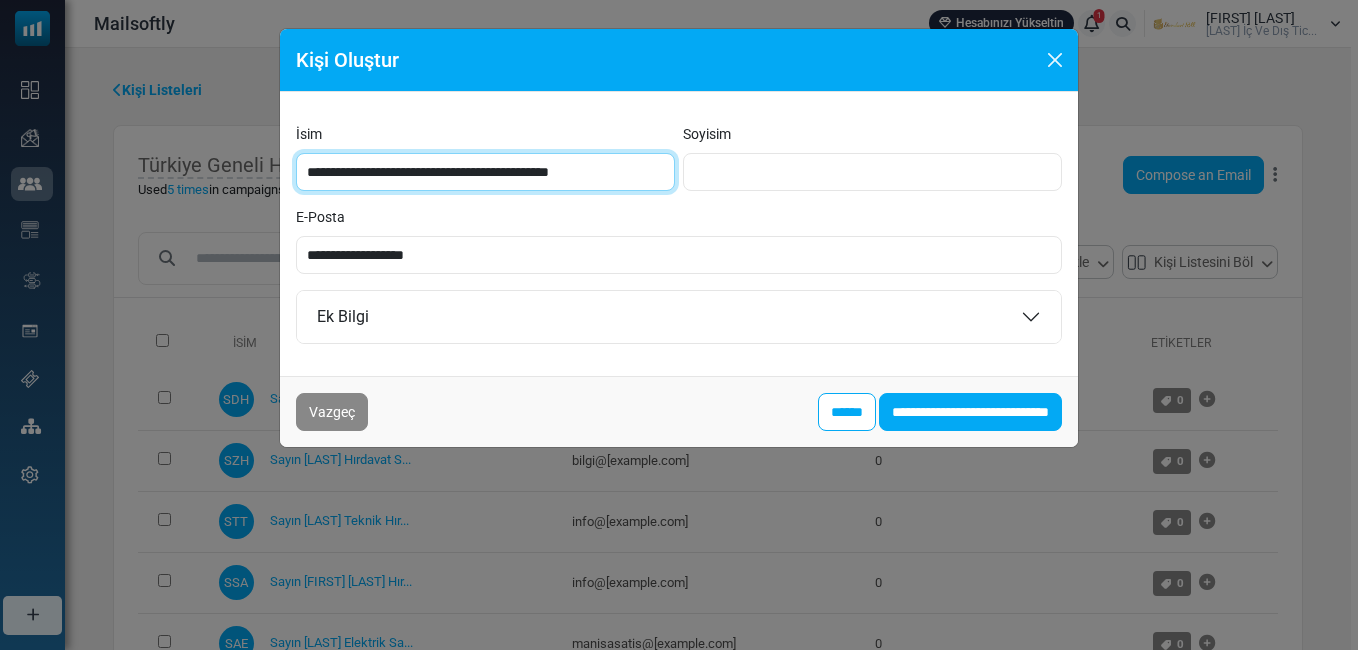 drag, startPoint x: 376, startPoint y: 167, endPoint x: 384, endPoint y: 180, distance: 15.264338 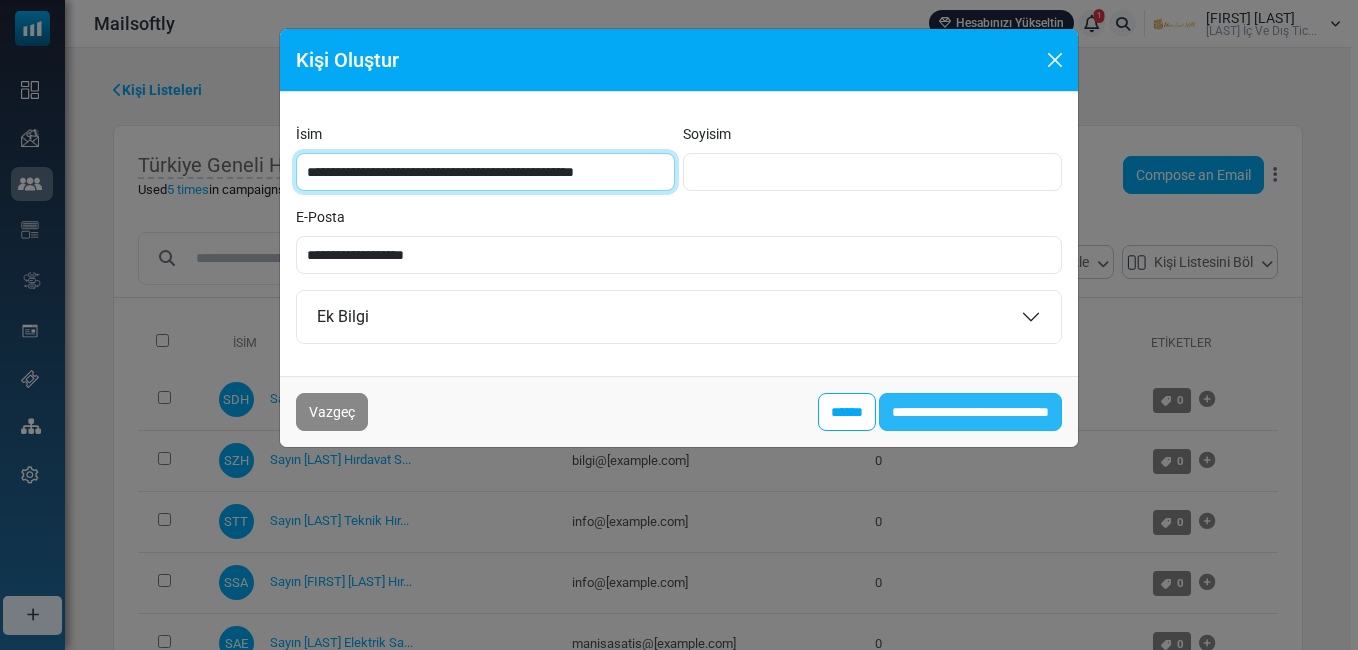 type on "**********" 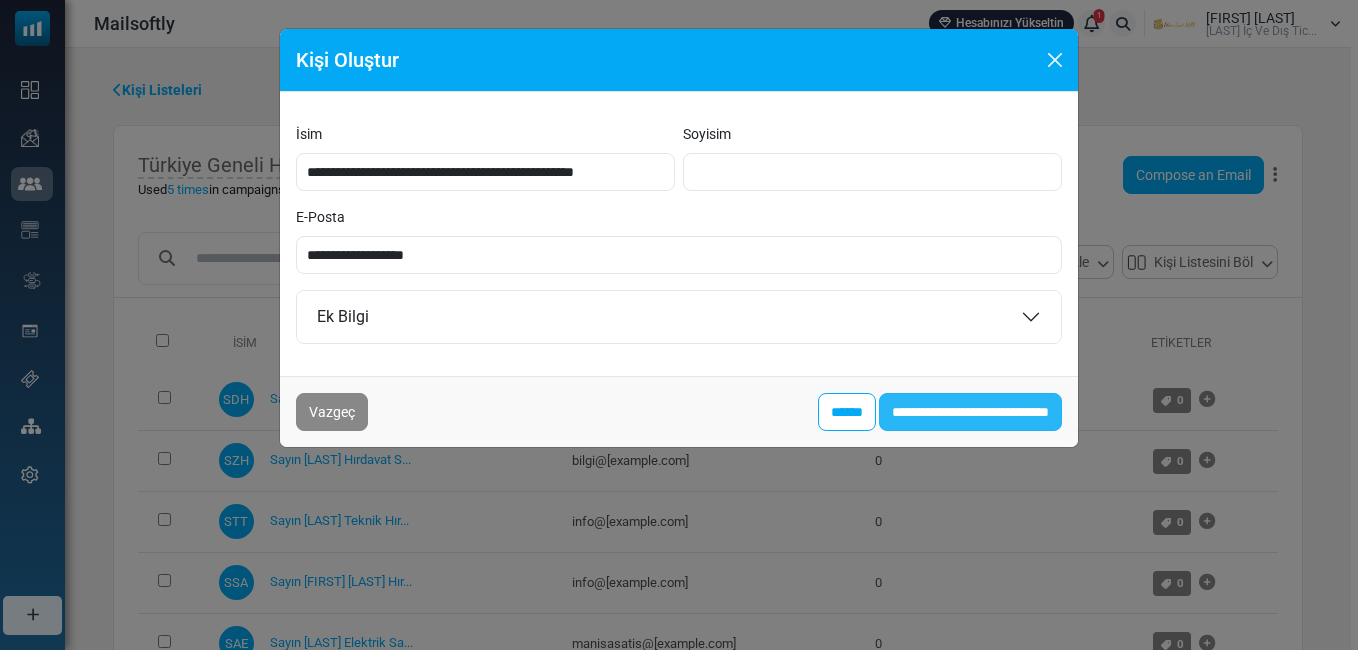 click on "**********" at bounding box center (970, 412) 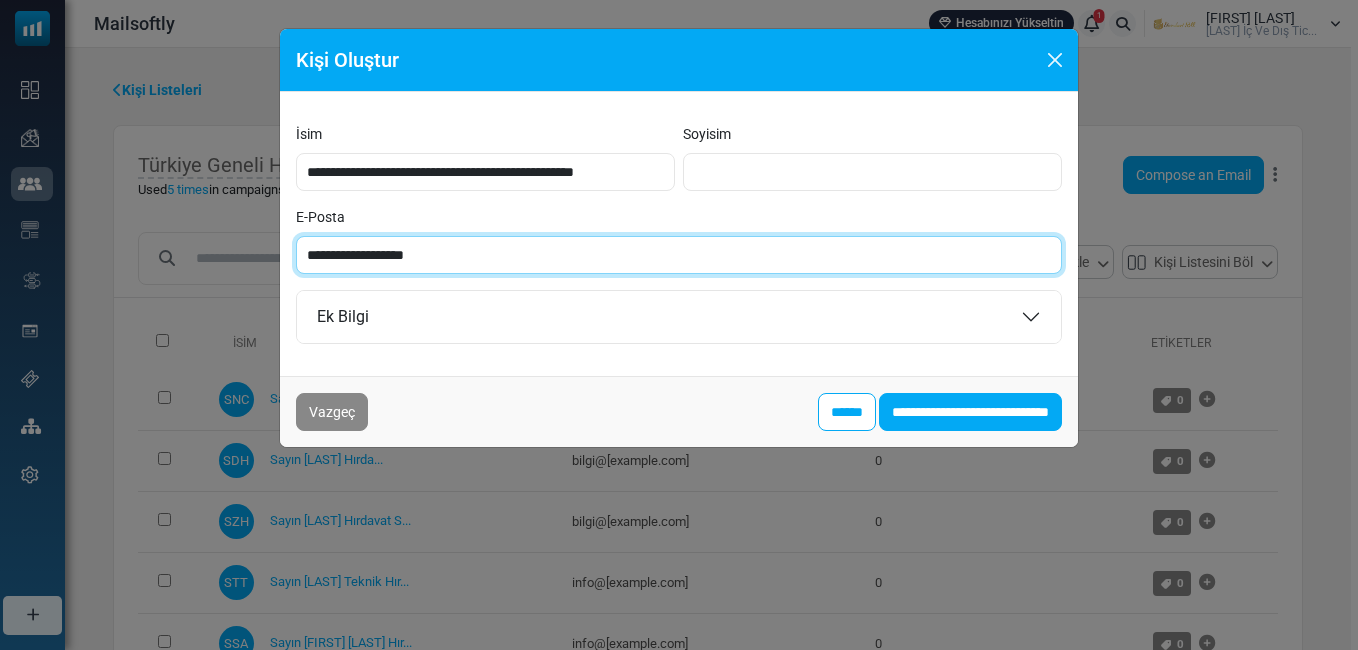 paste on "**********" 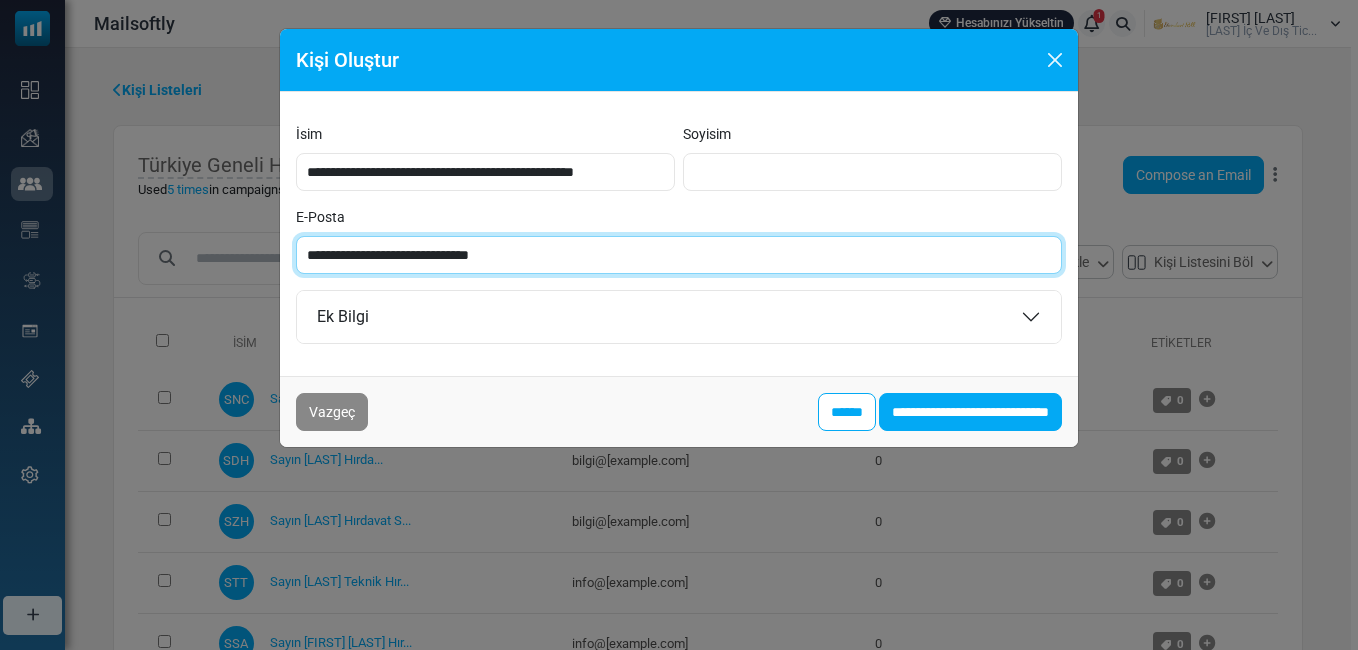 click on "**********" at bounding box center (679, 255) 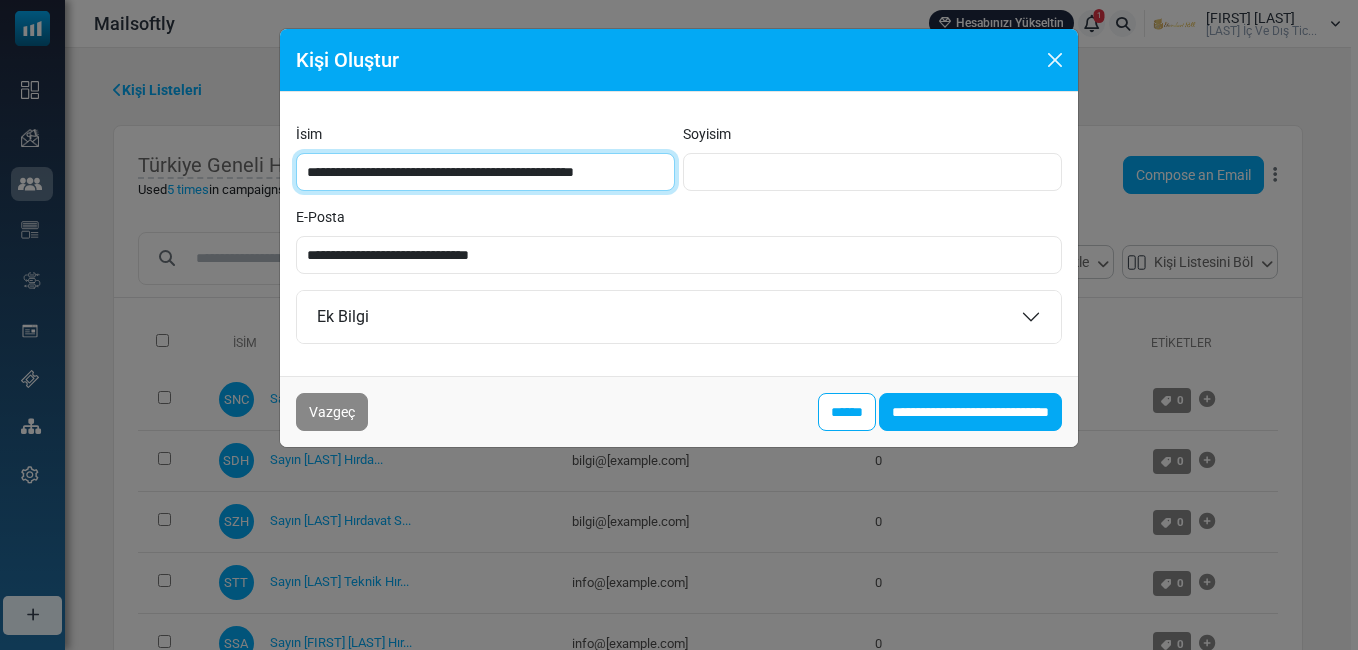 click on "**********" at bounding box center (485, 172) 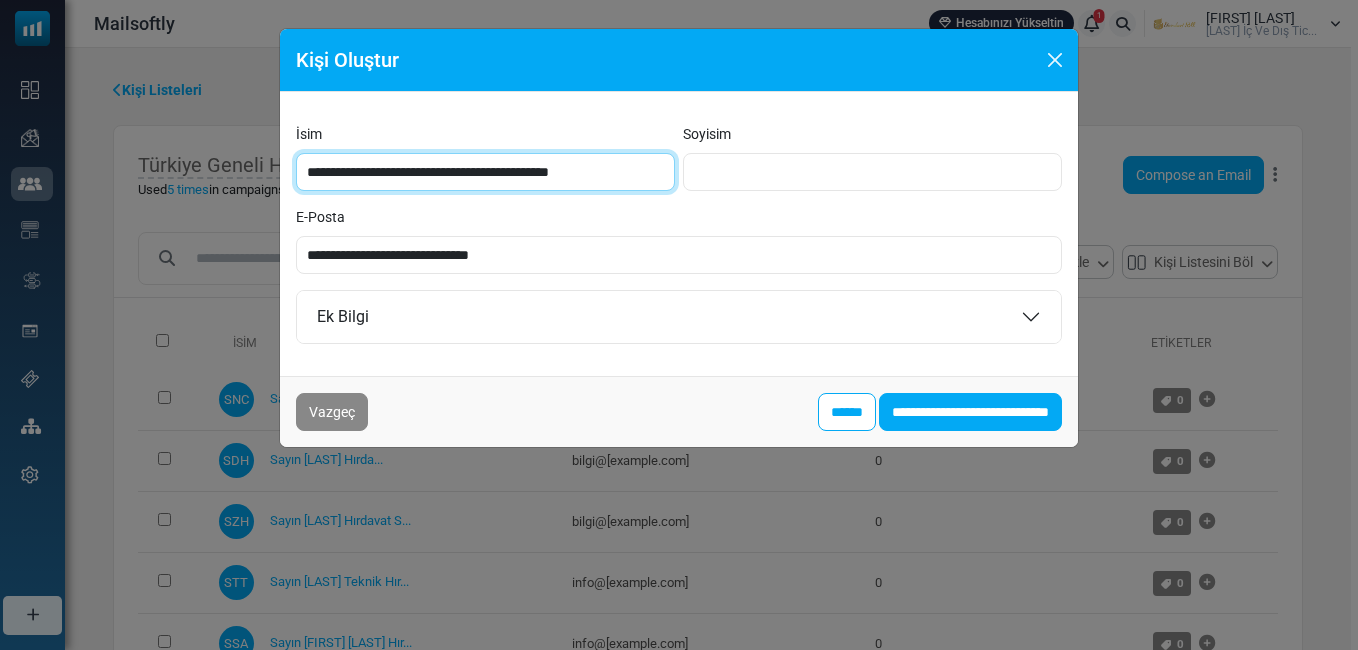 click on "**********" at bounding box center [485, 172] 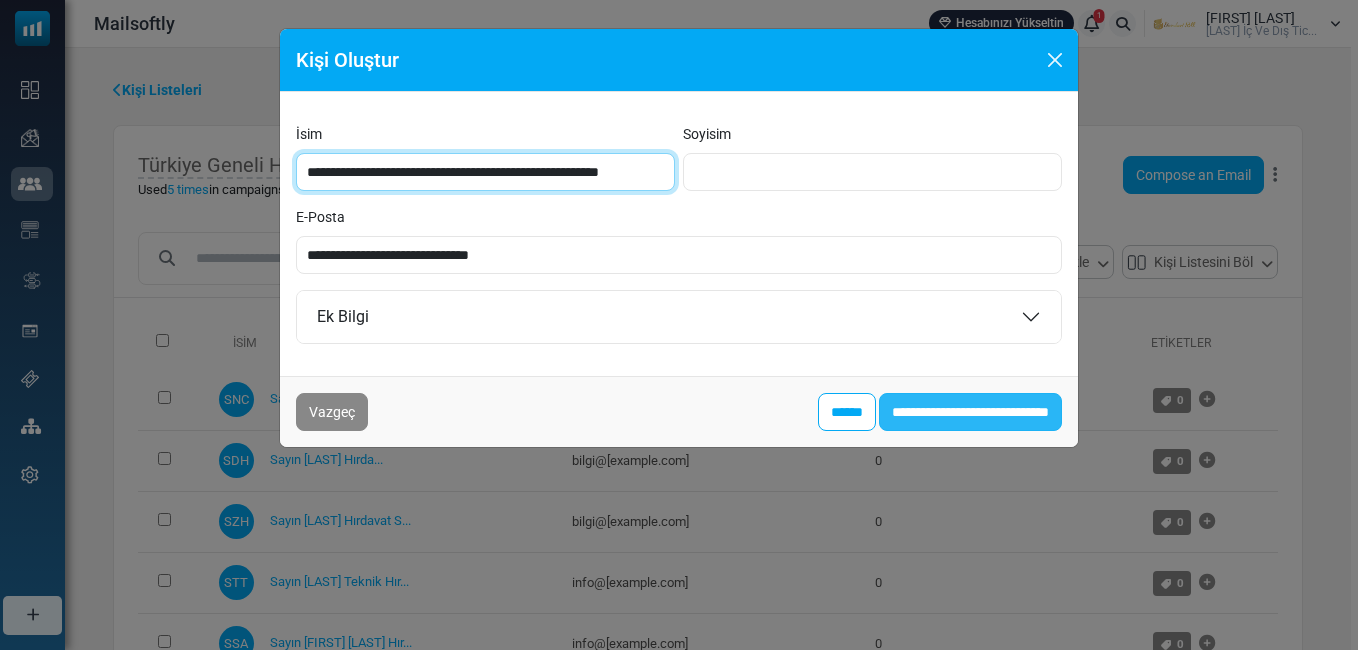 type on "**********" 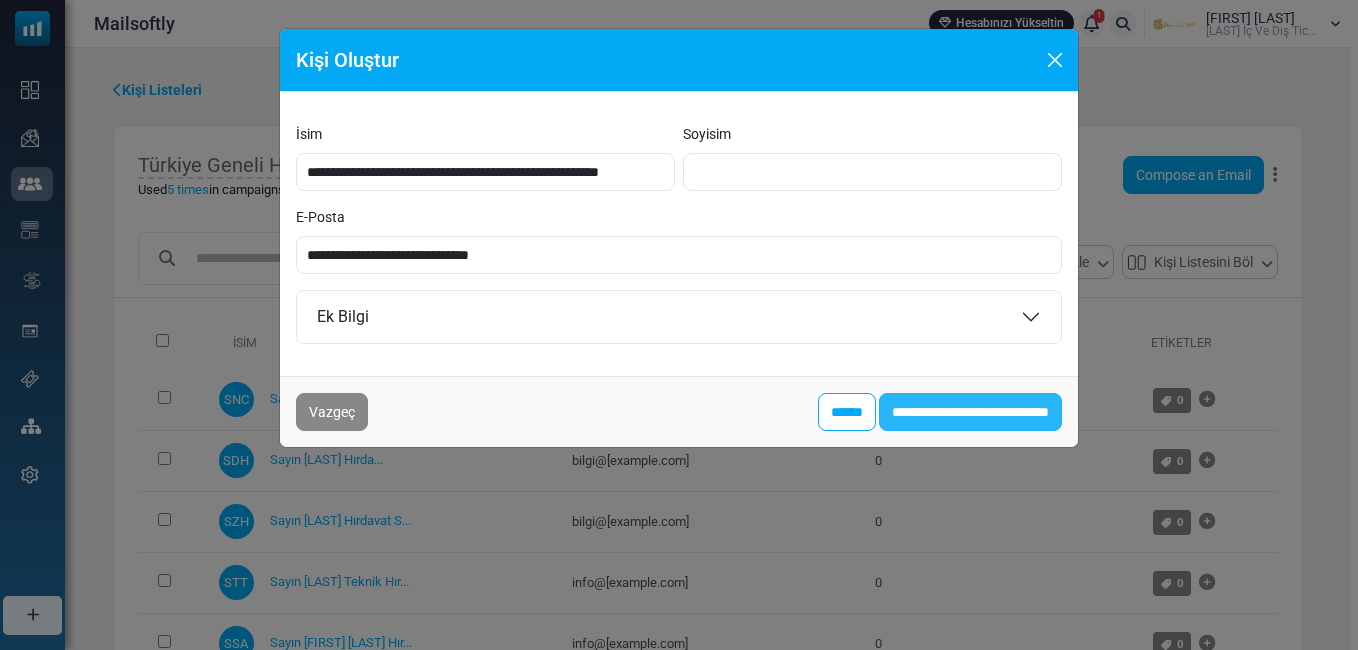 click on "**********" at bounding box center [970, 412] 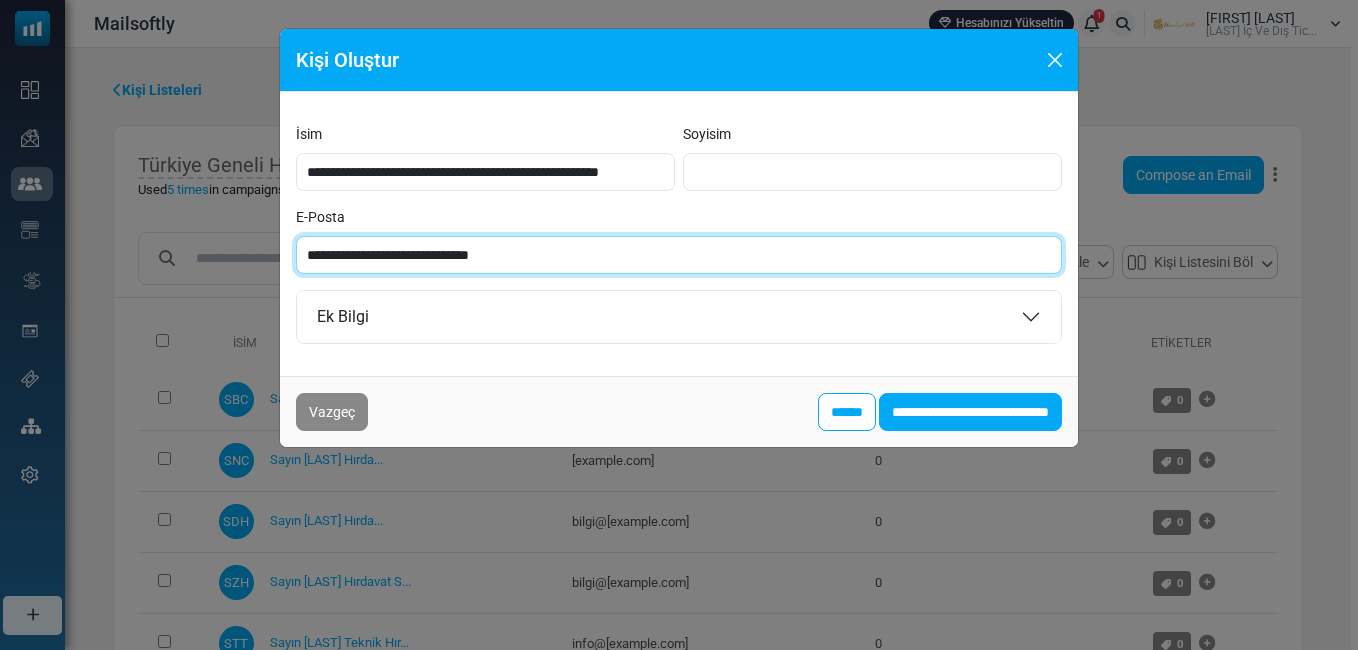 paste 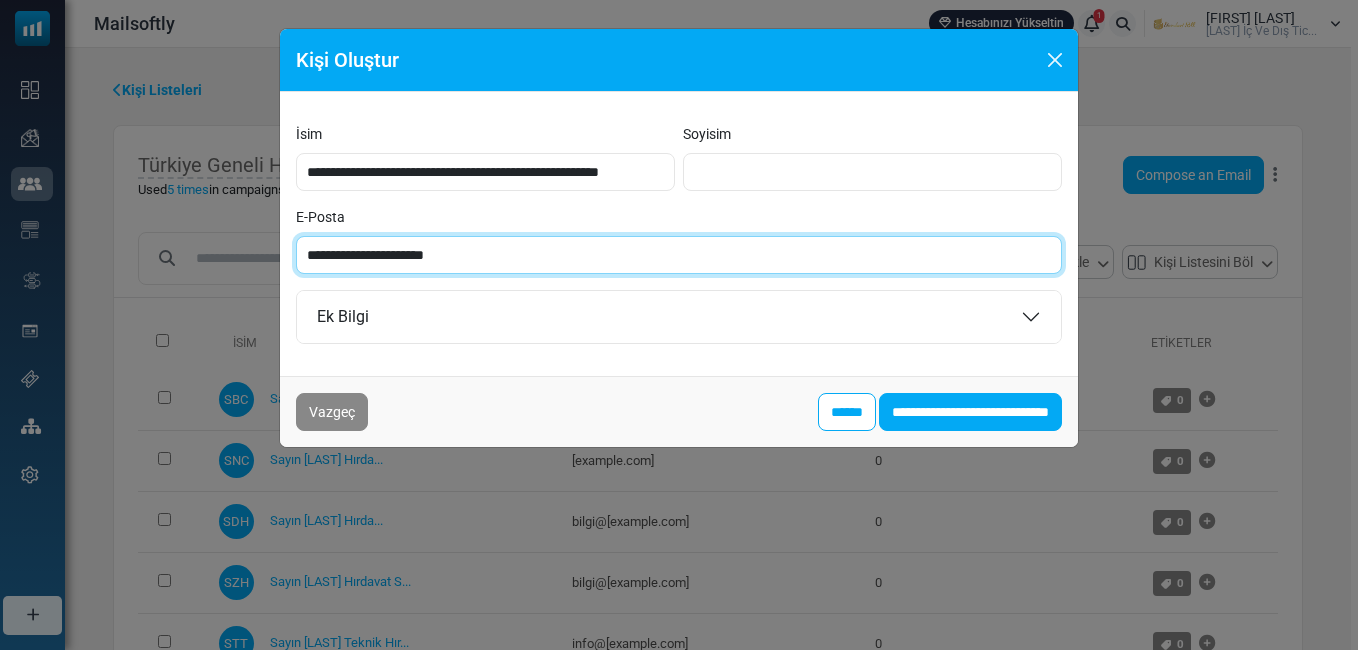 click on "**********" at bounding box center (679, 255) 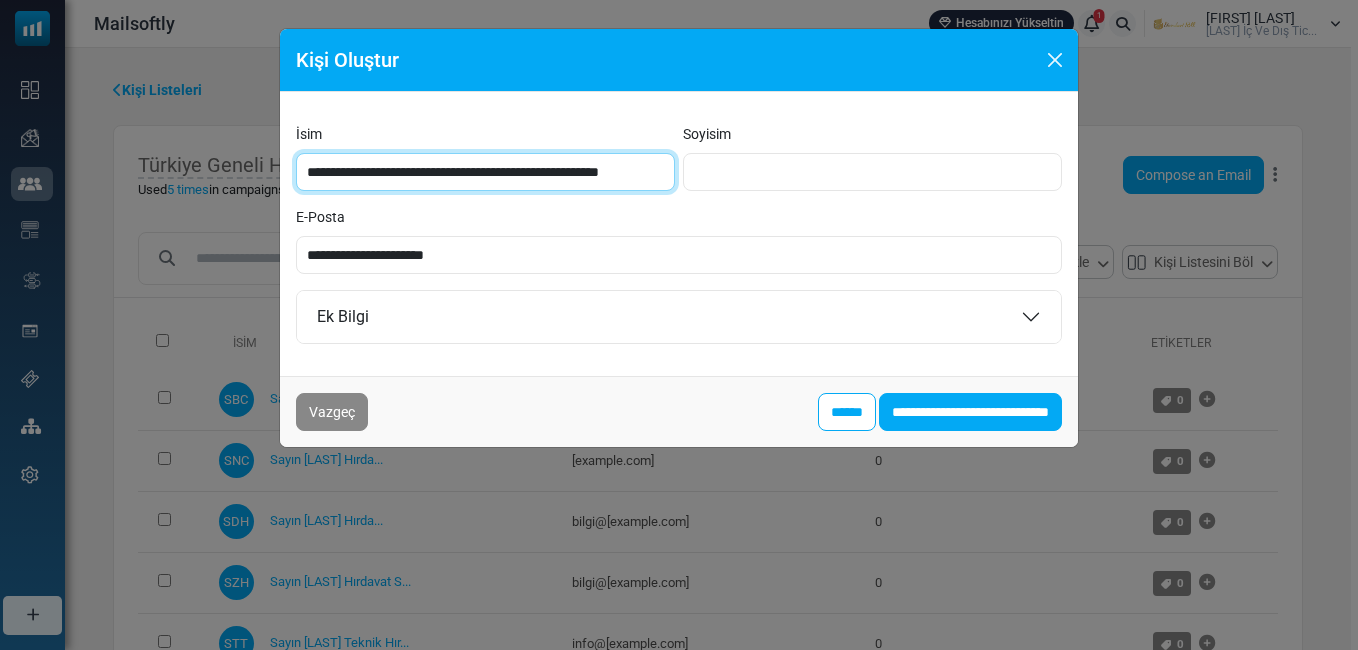 click on "**********" at bounding box center [485, 172] 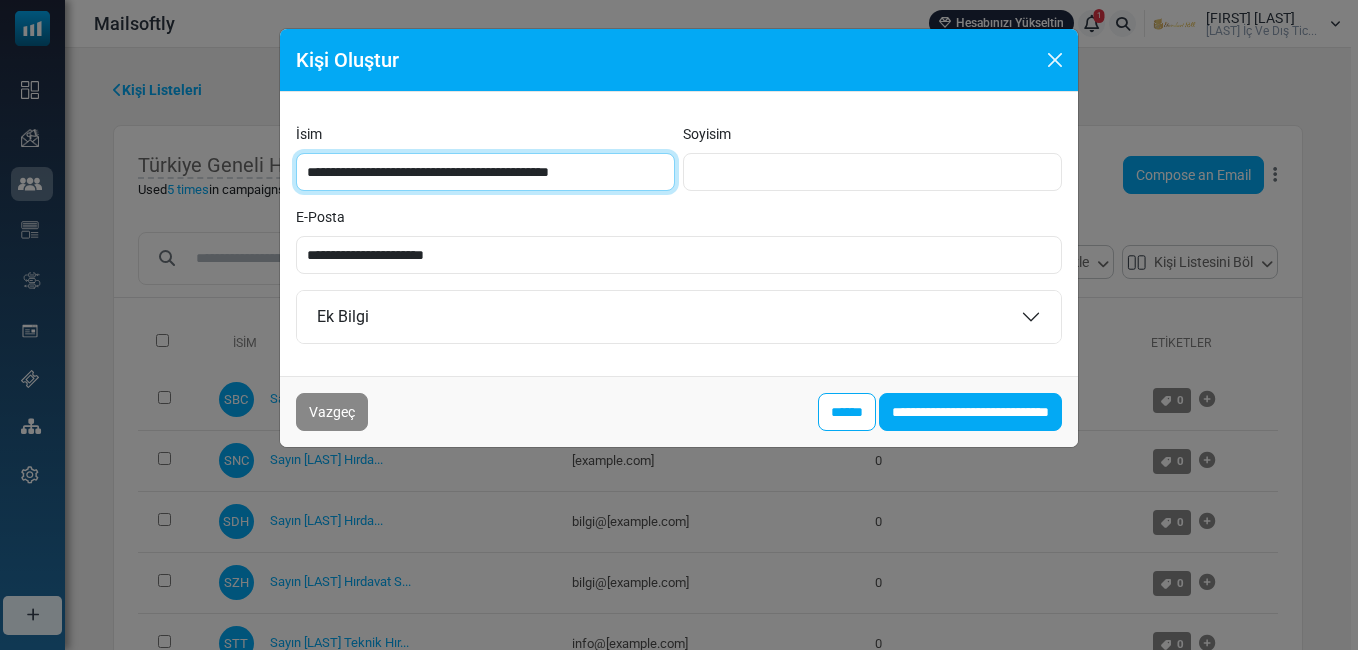click on "**********" at bounding box center (485, 172) 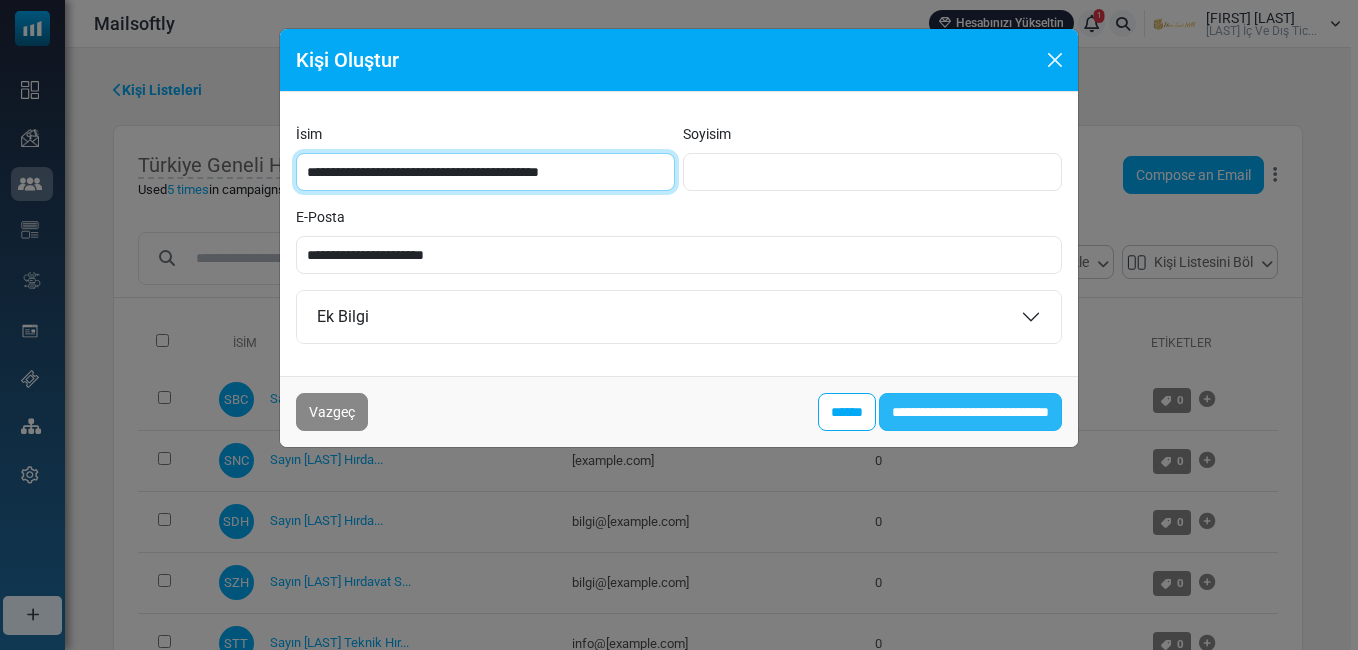 type on "**********" 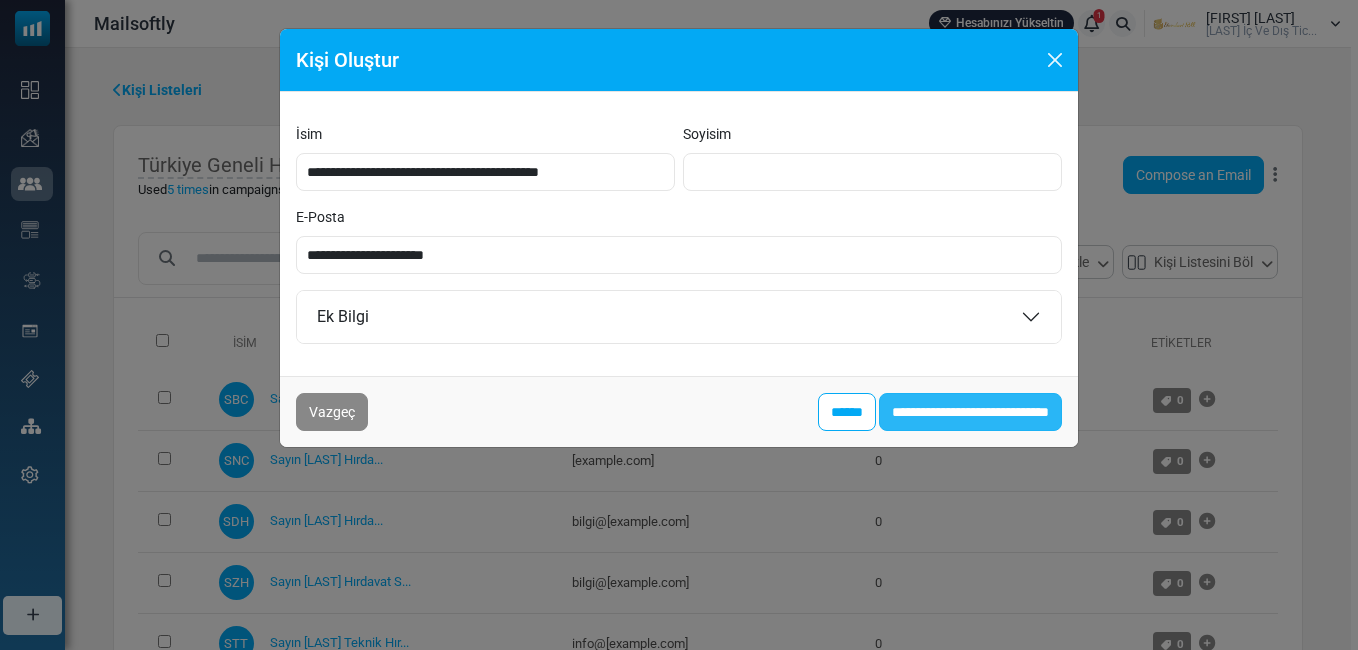 click on "**********" at bounding box center (970, 412) 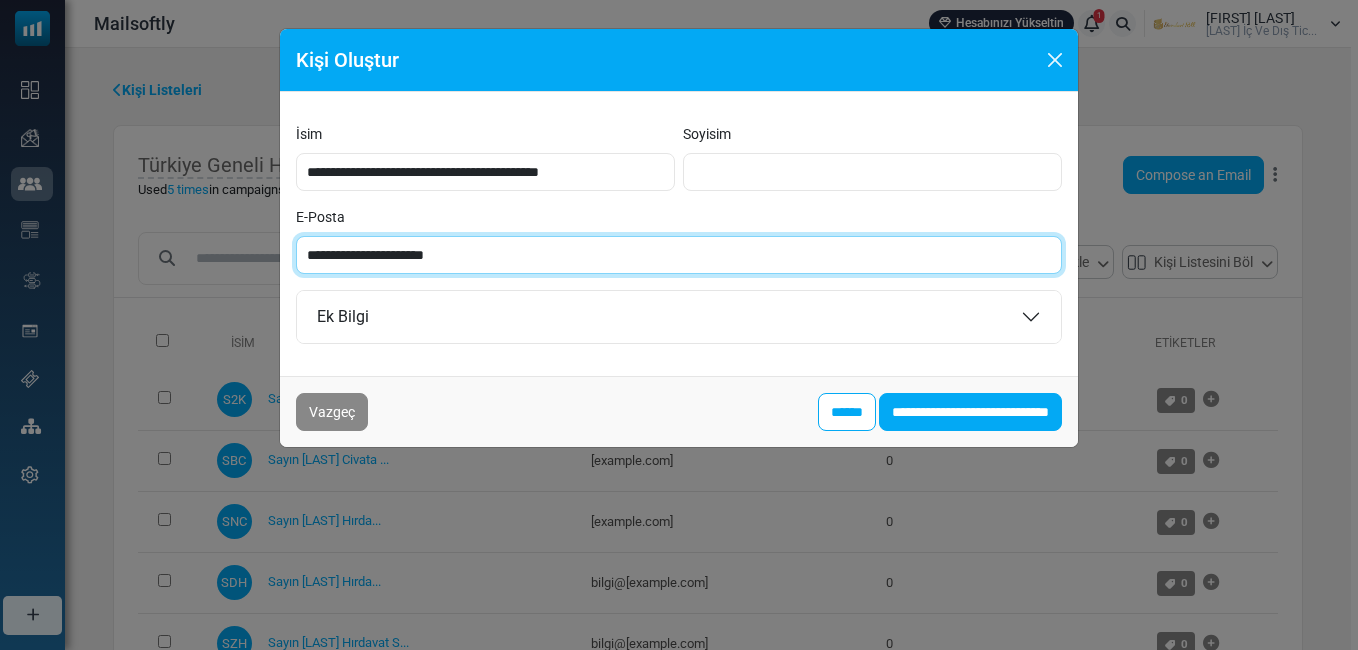 paste 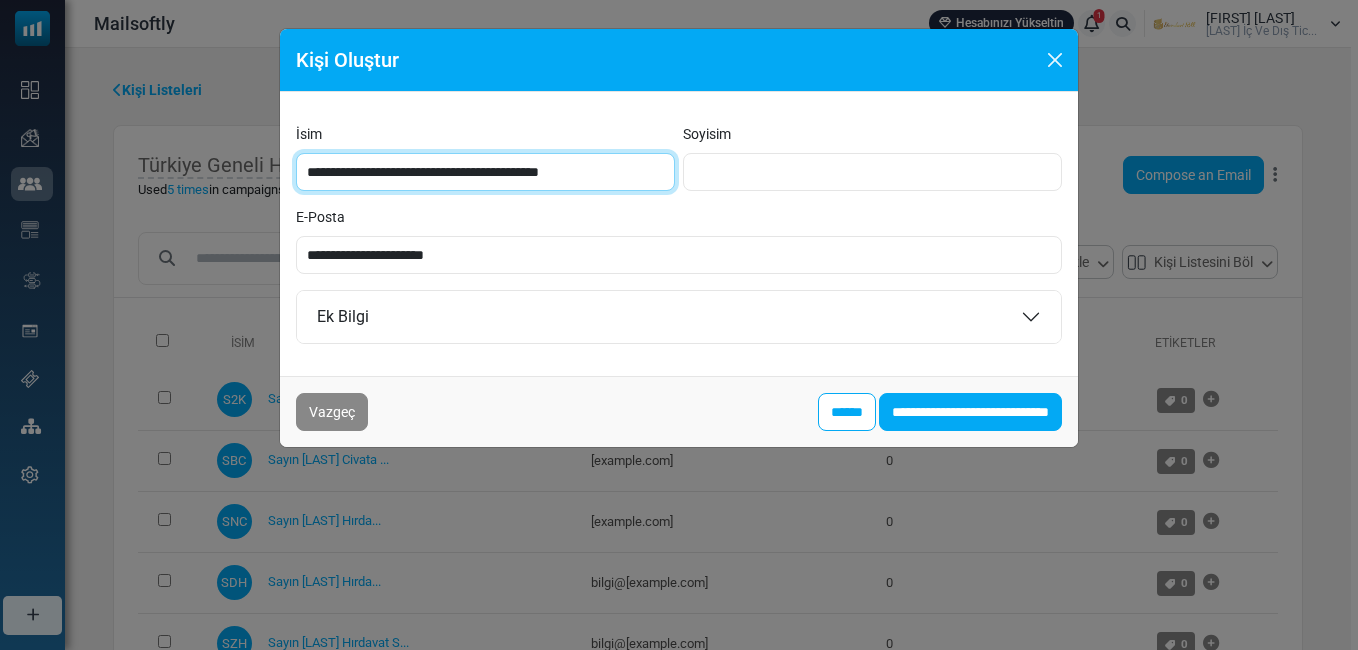 drag, startPoint x: 416, startPoint y: 163, endPoint x: 425, endPoint y: 169, distance: 10.816654 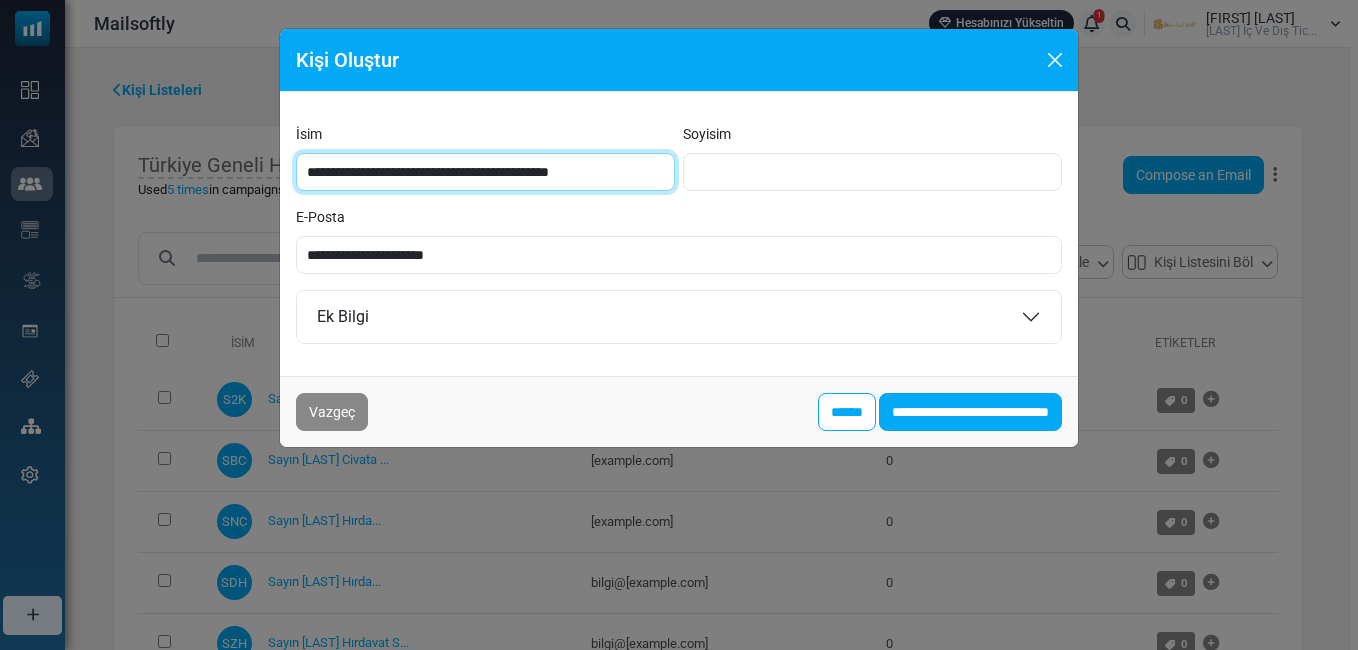click on "**********" at bounding box center [485, 172] 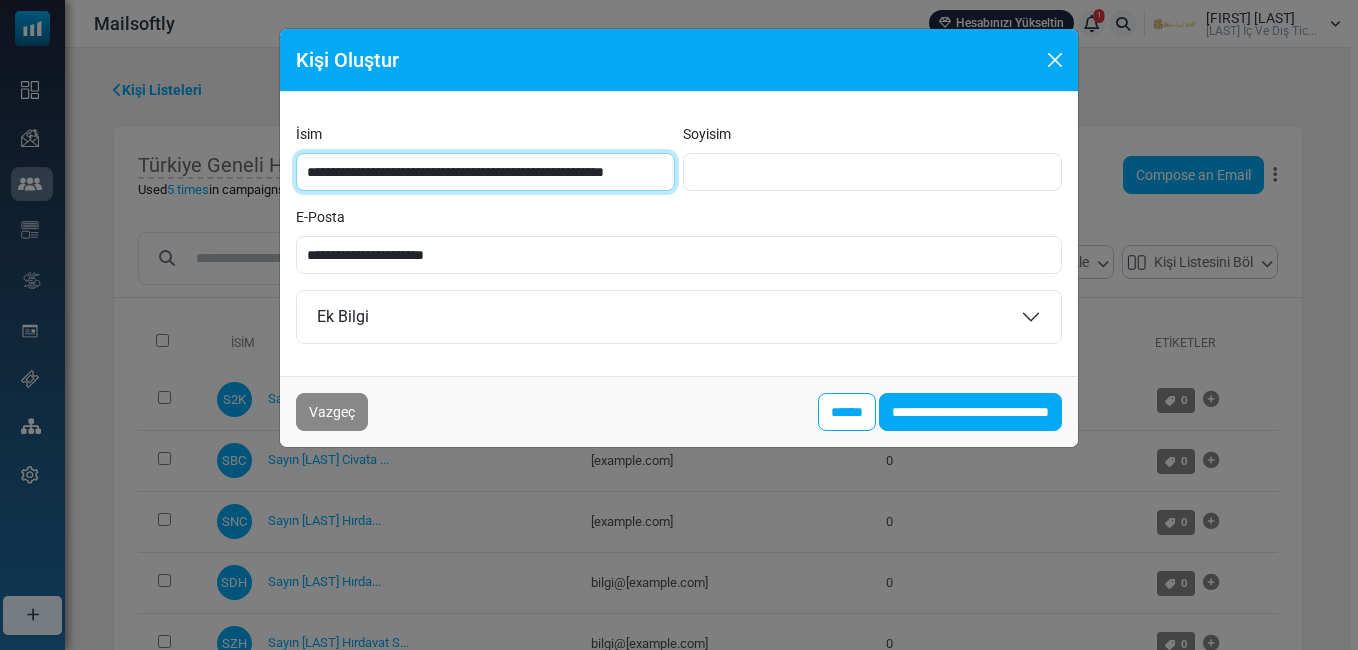 type on "**********" 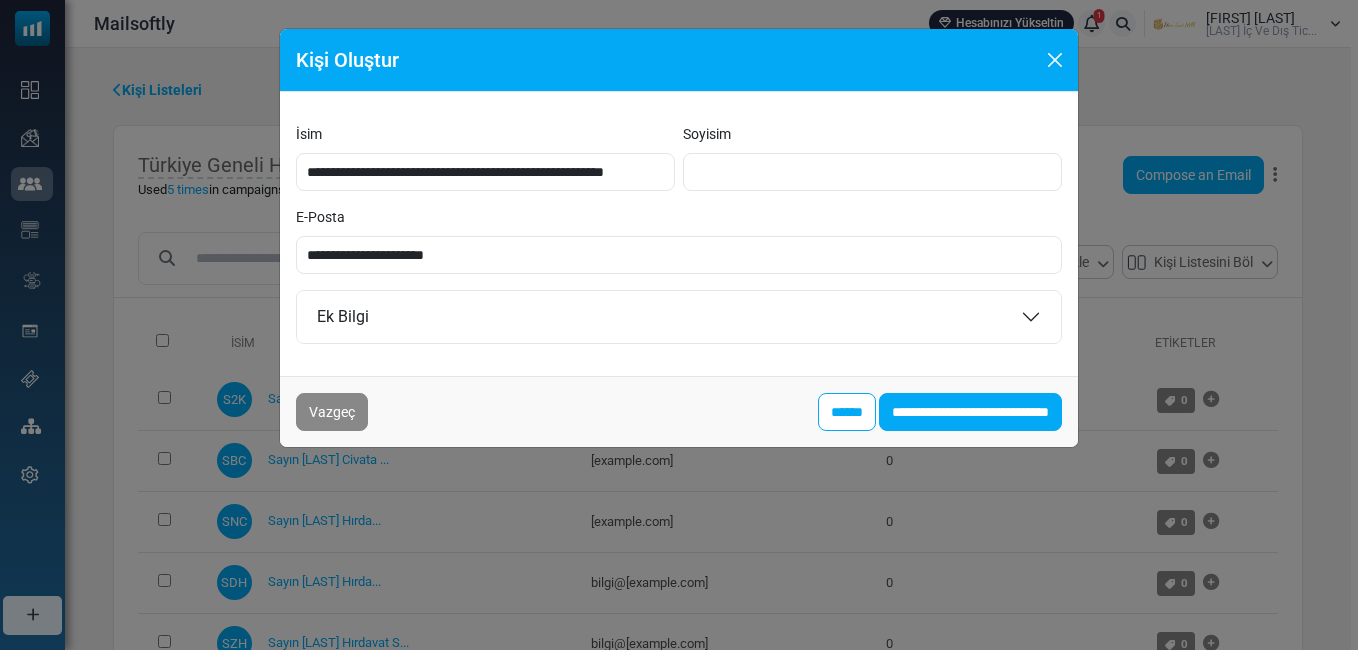 click on "**********" at bounding box center (970, 412) 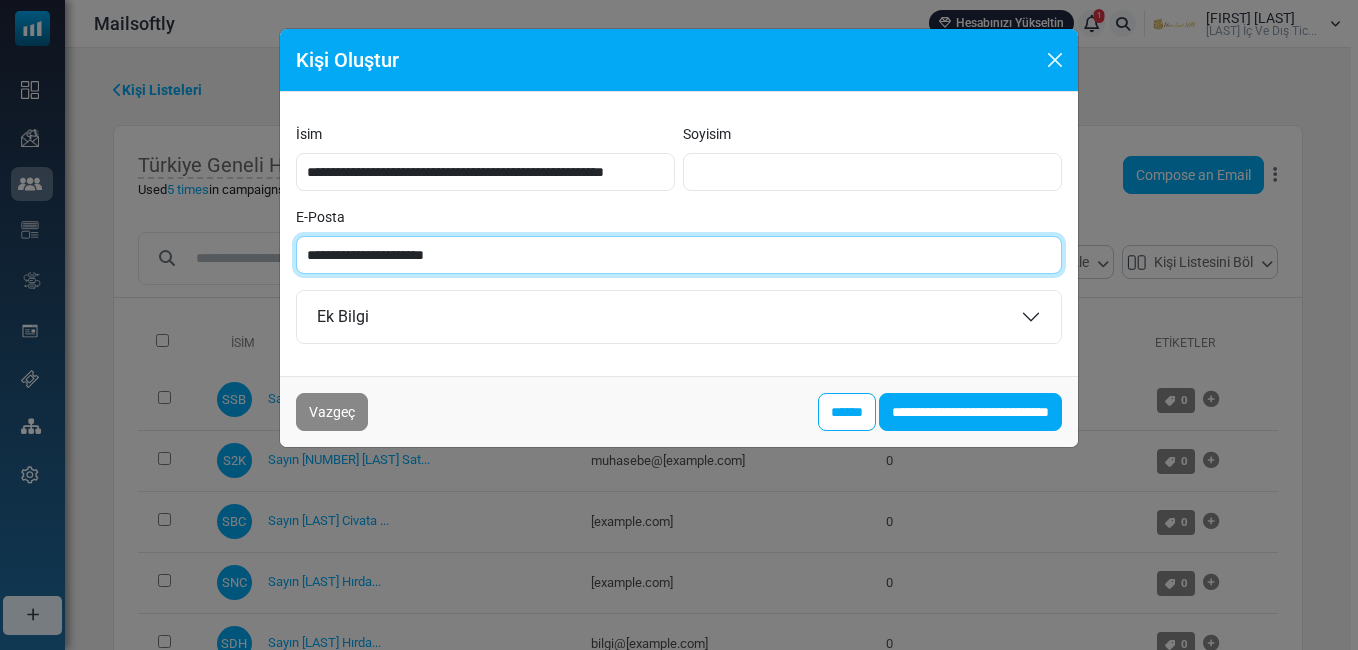 paste on "***" 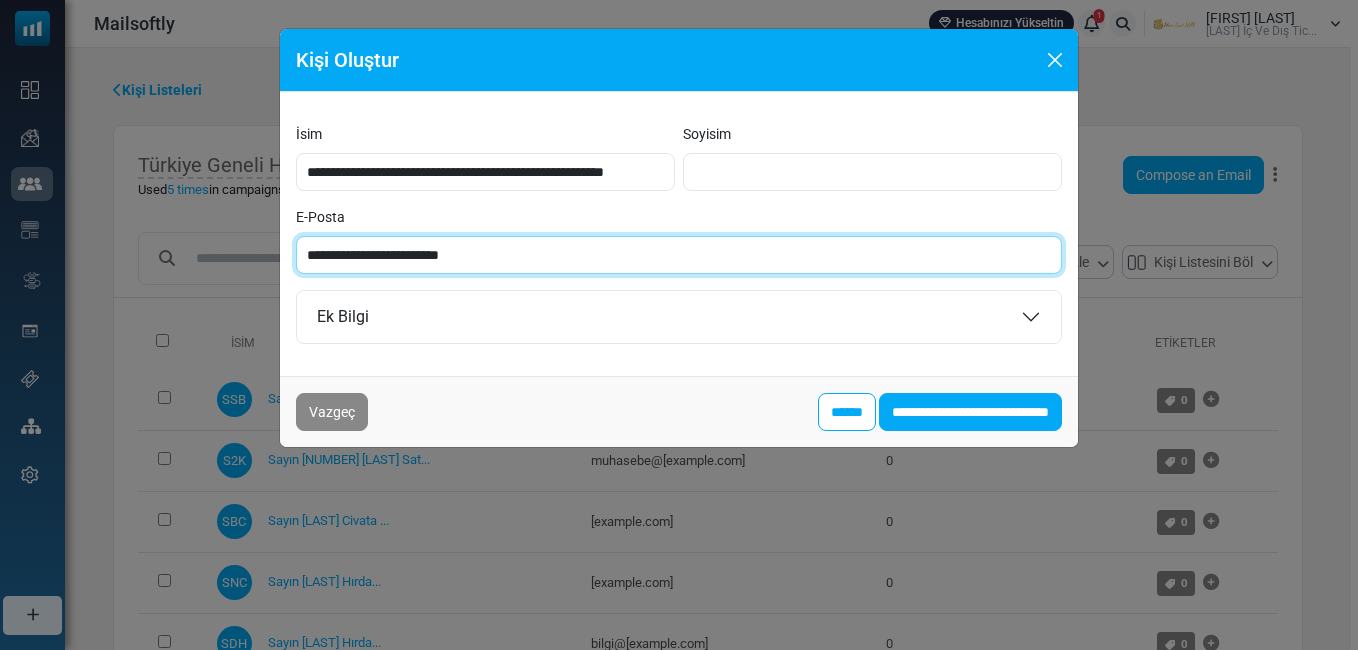 click on "**********" at bounding box center [679, 255] 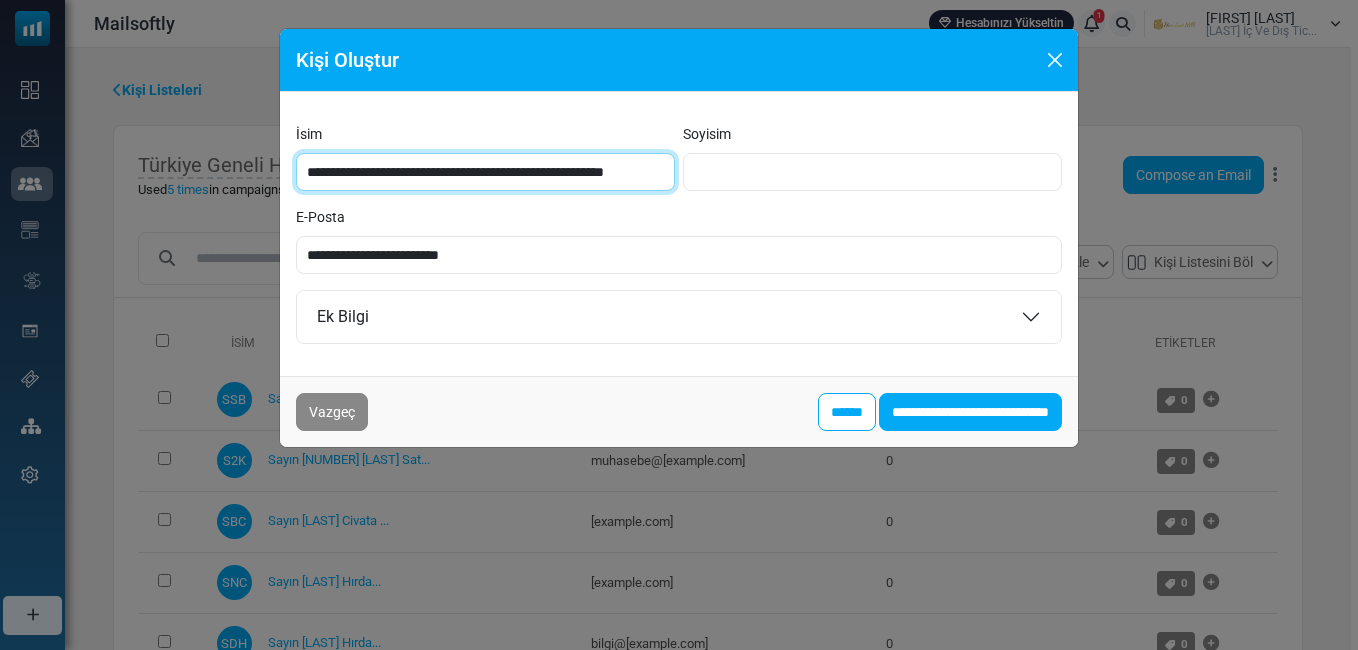 click on "**********" at bounding box center (485, 172) 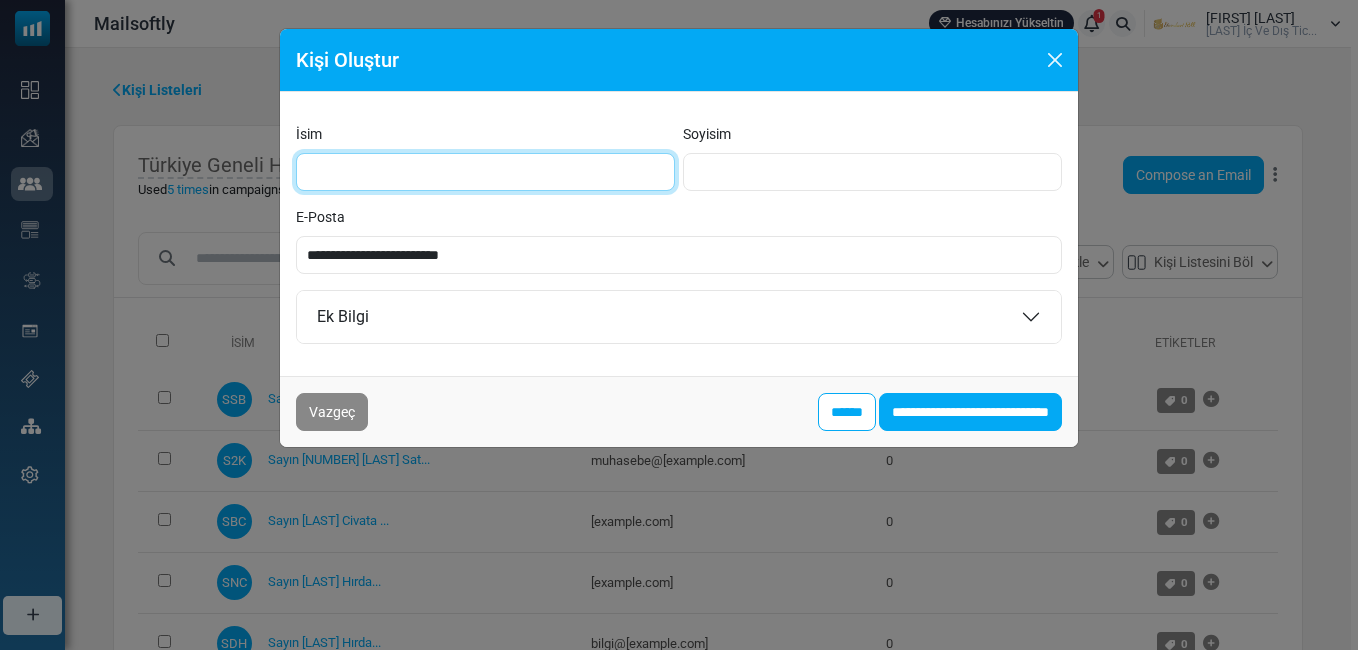 paste on "**********" 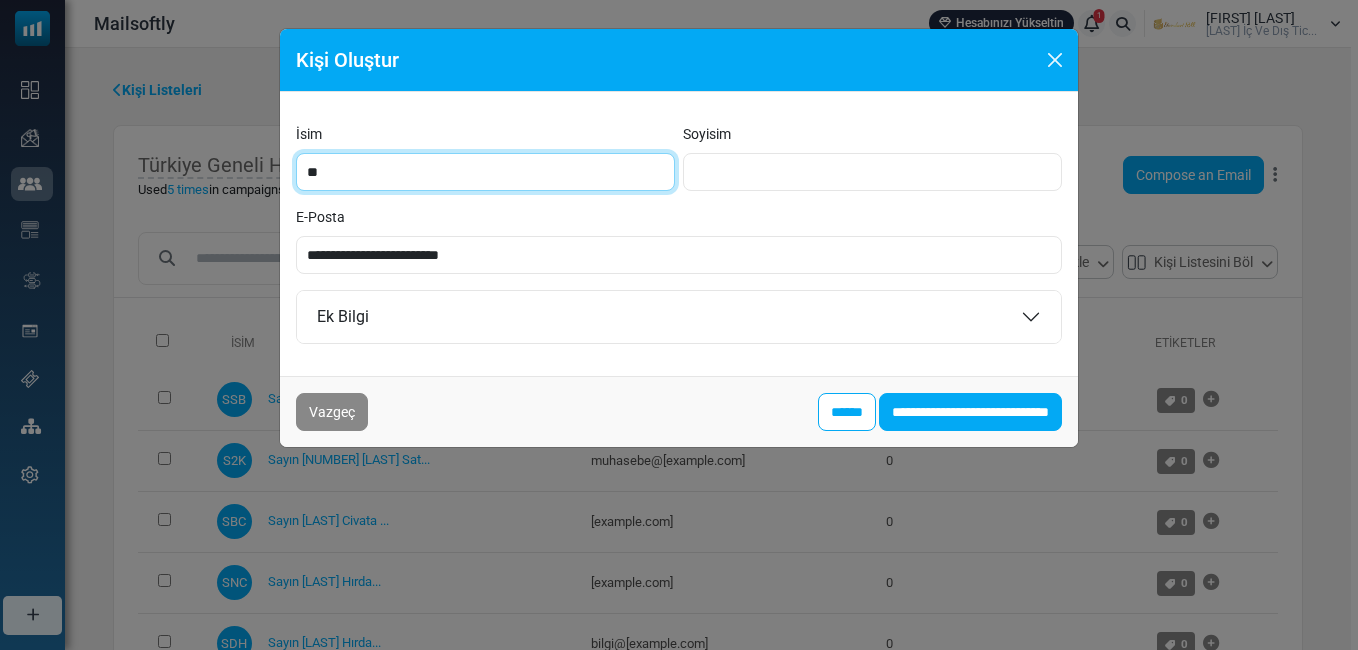 type on "*" 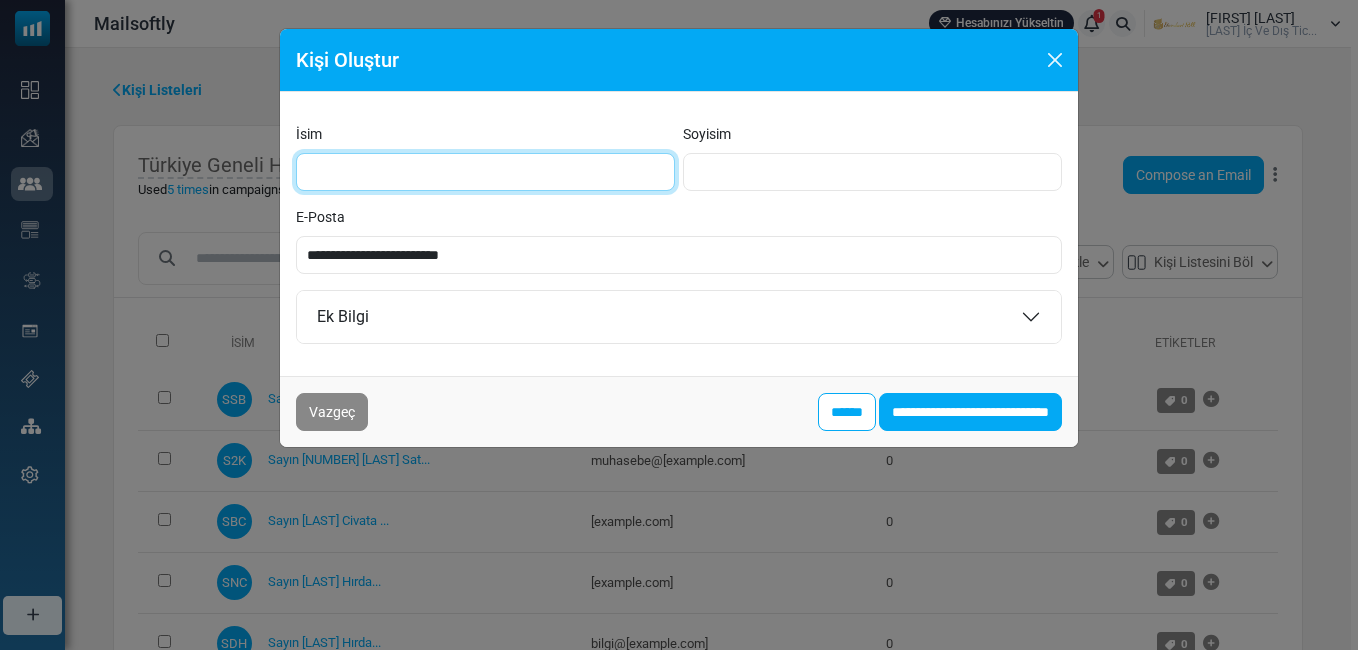 click on "İsim" at bounding box center [485, 172] 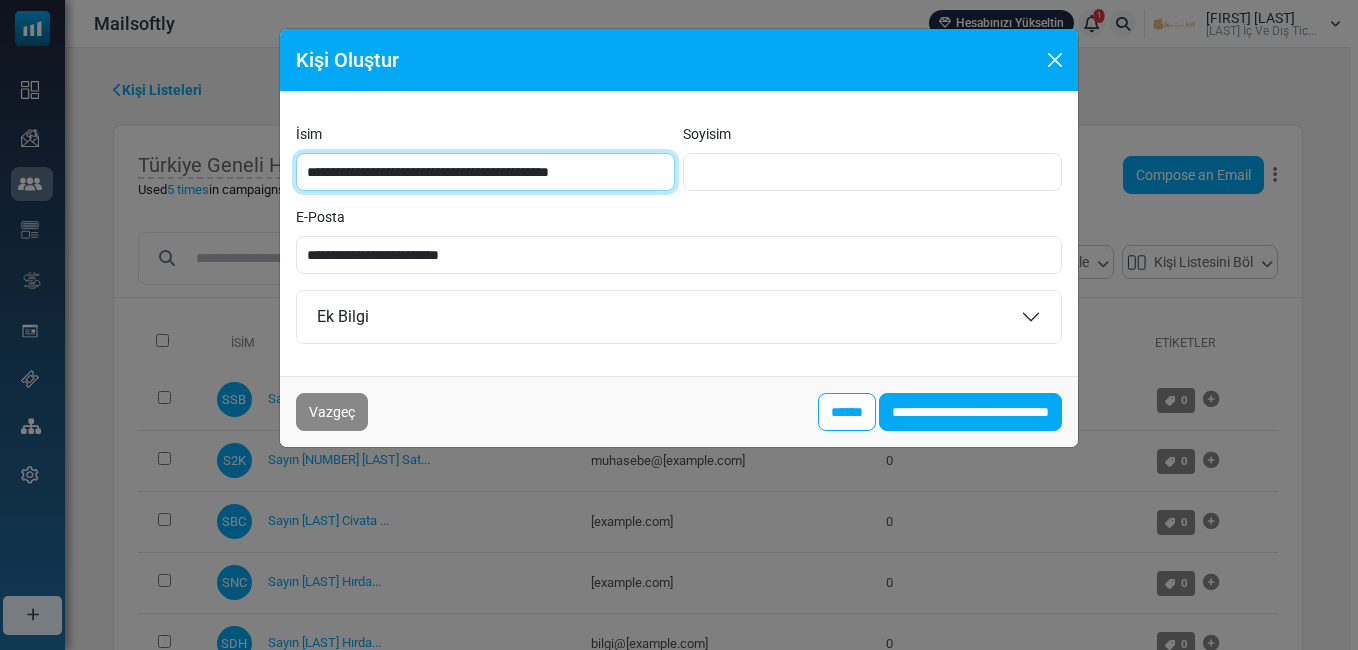drag, startPoint x: 428, startPoint y: 167, endPoint x: 443, endPoint y: 182, distance: 21.213203 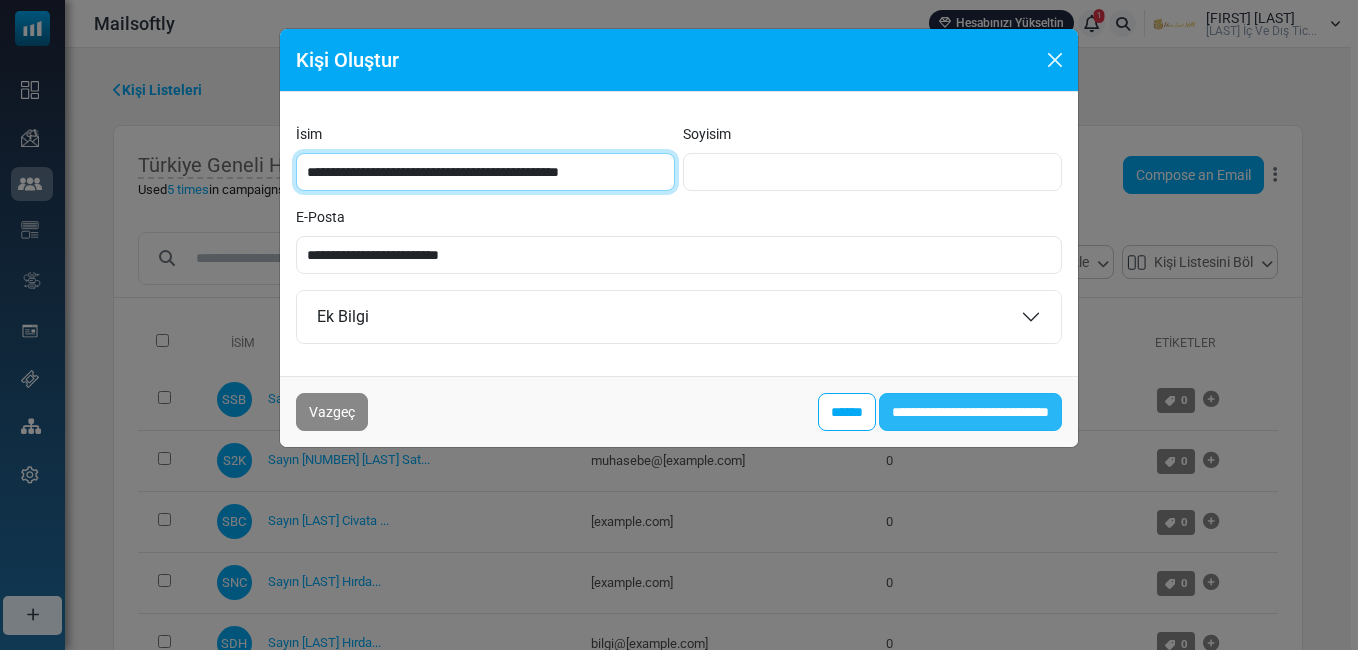 type on "**********" 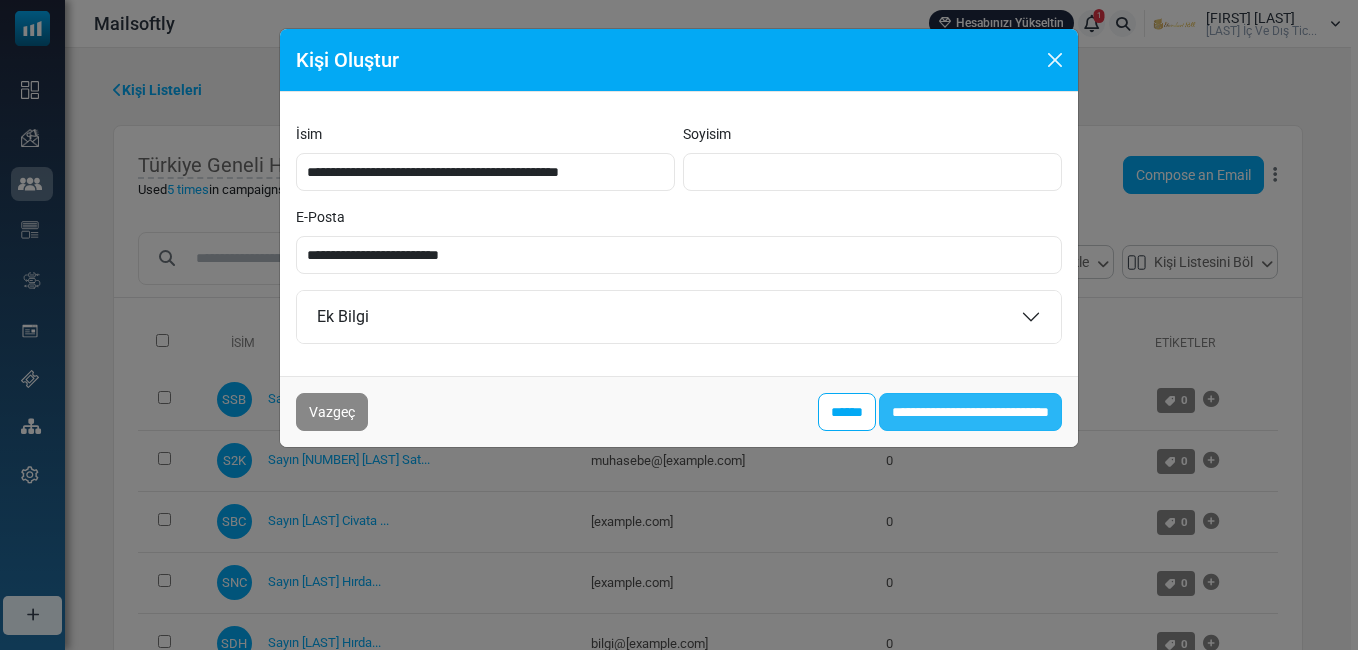 click on "**********" at bounding box center [970, 412] 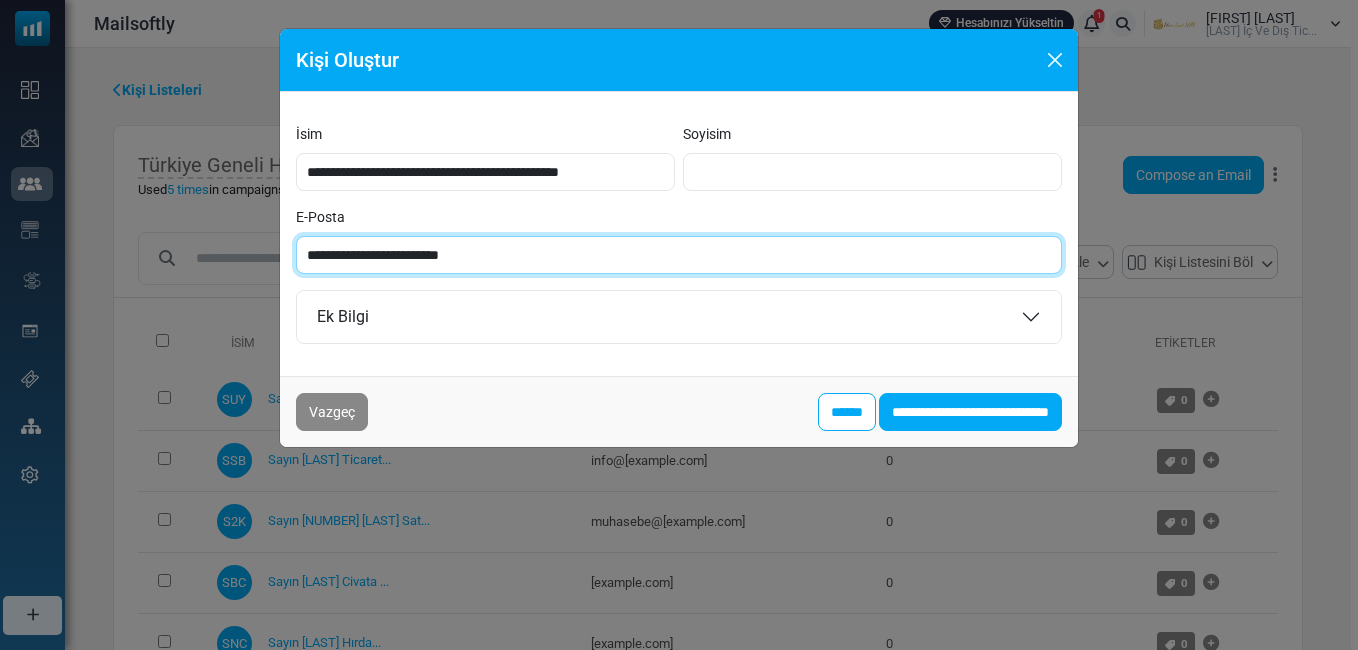 paste 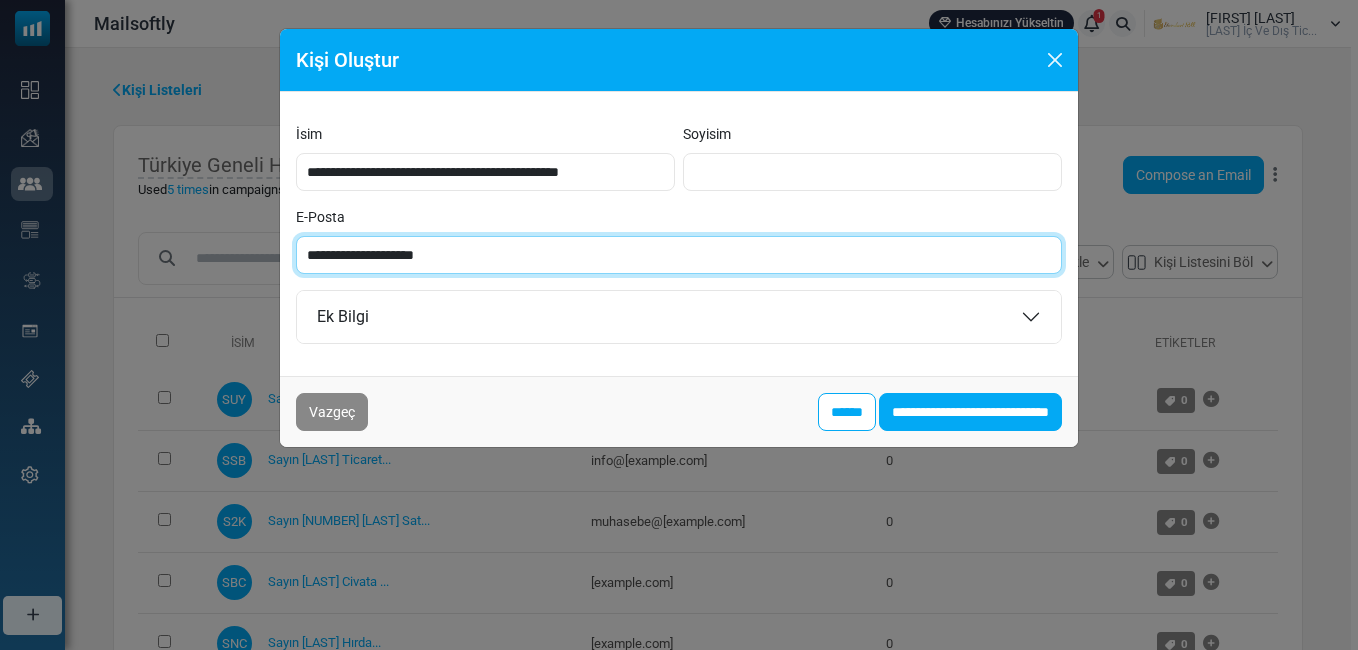 click on "**********" at bounding box center (679, 255) 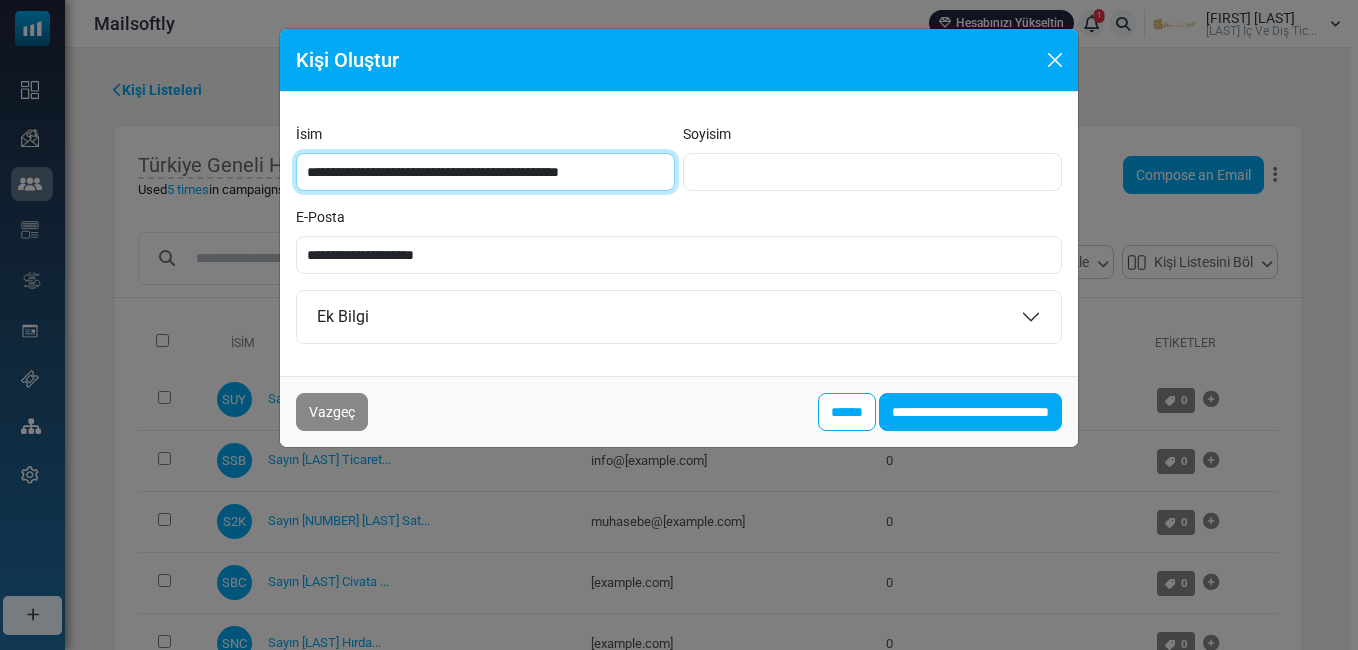 click on "**********" at bounding box center (485, 172) 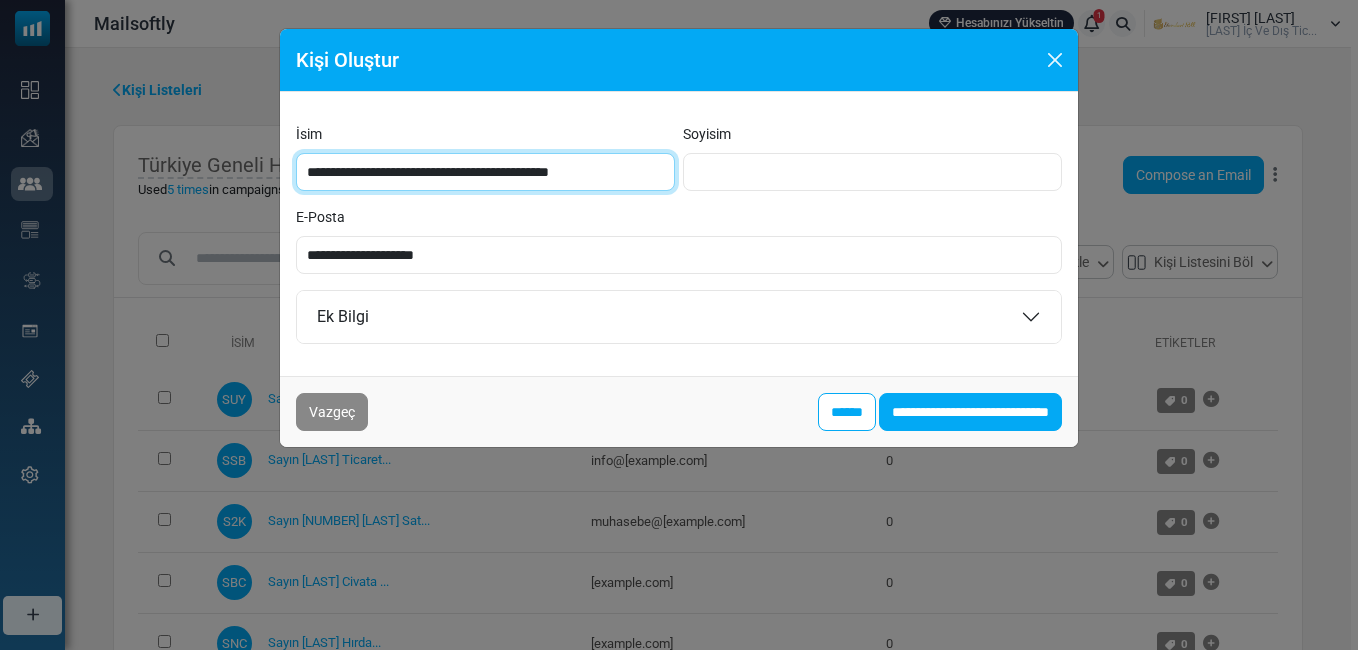 click on "**********" at bounding box center [485, 172] 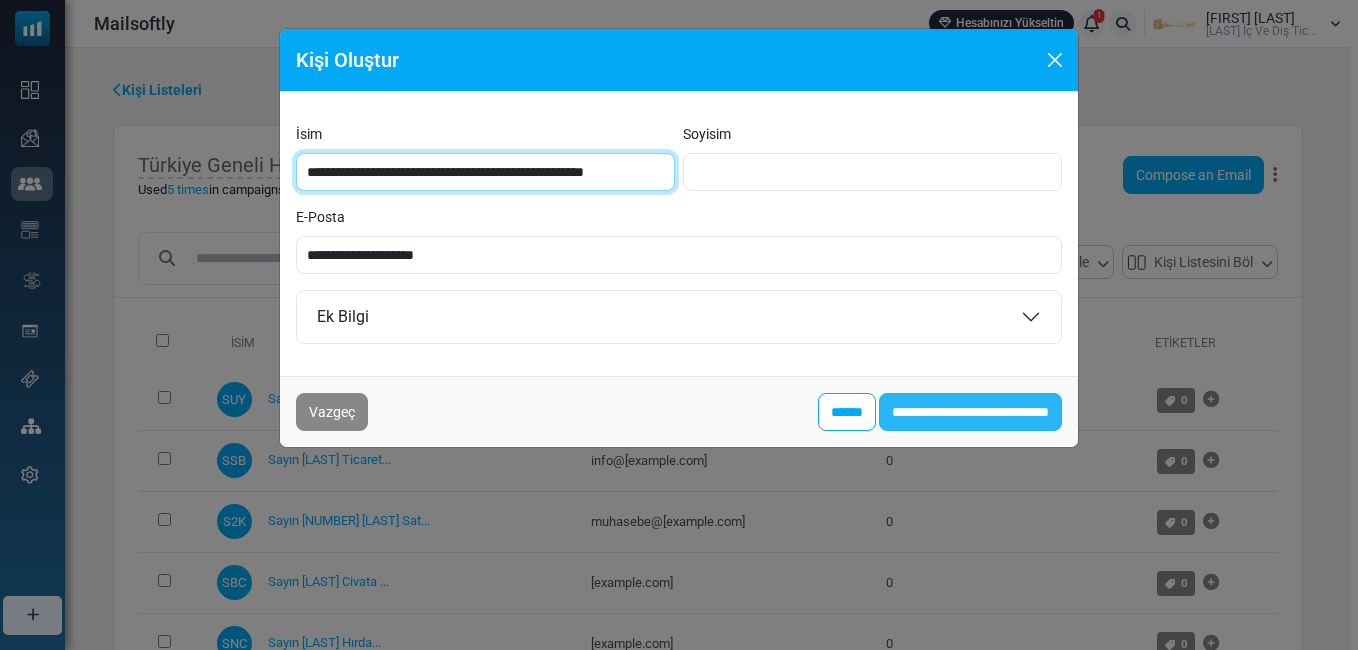 type on "**********" 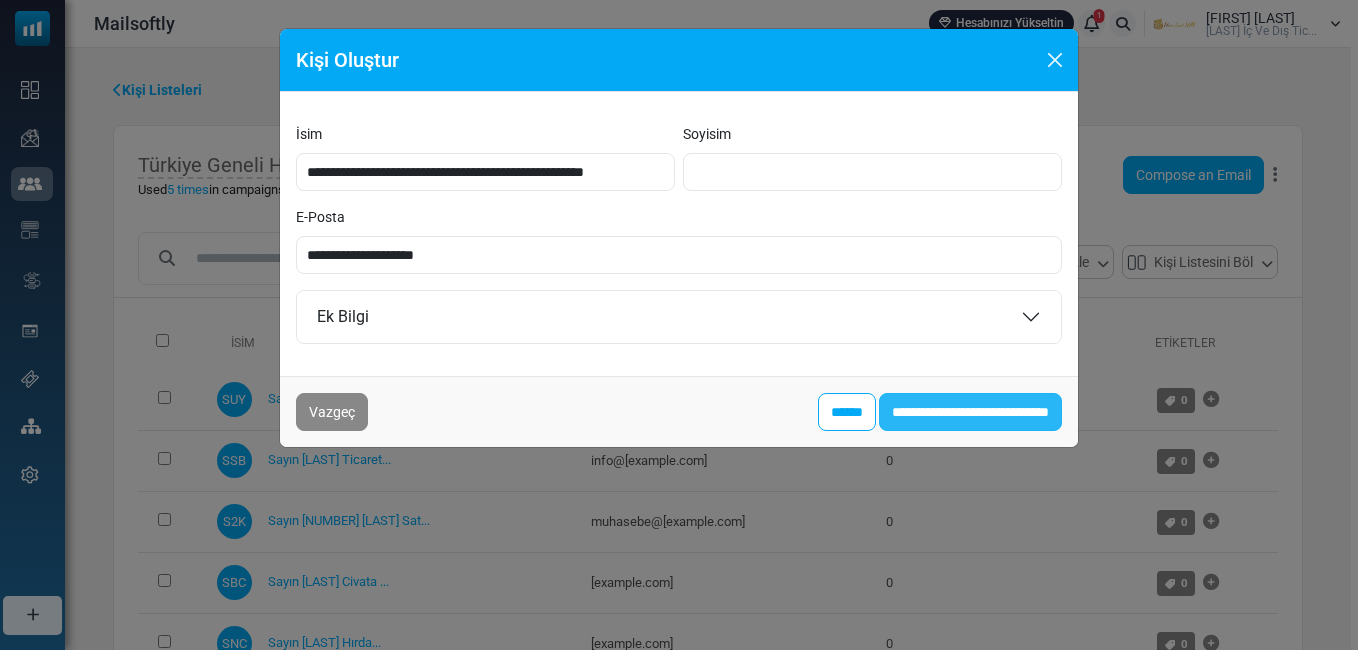 click on "**********" at bounding box center (970, 412) 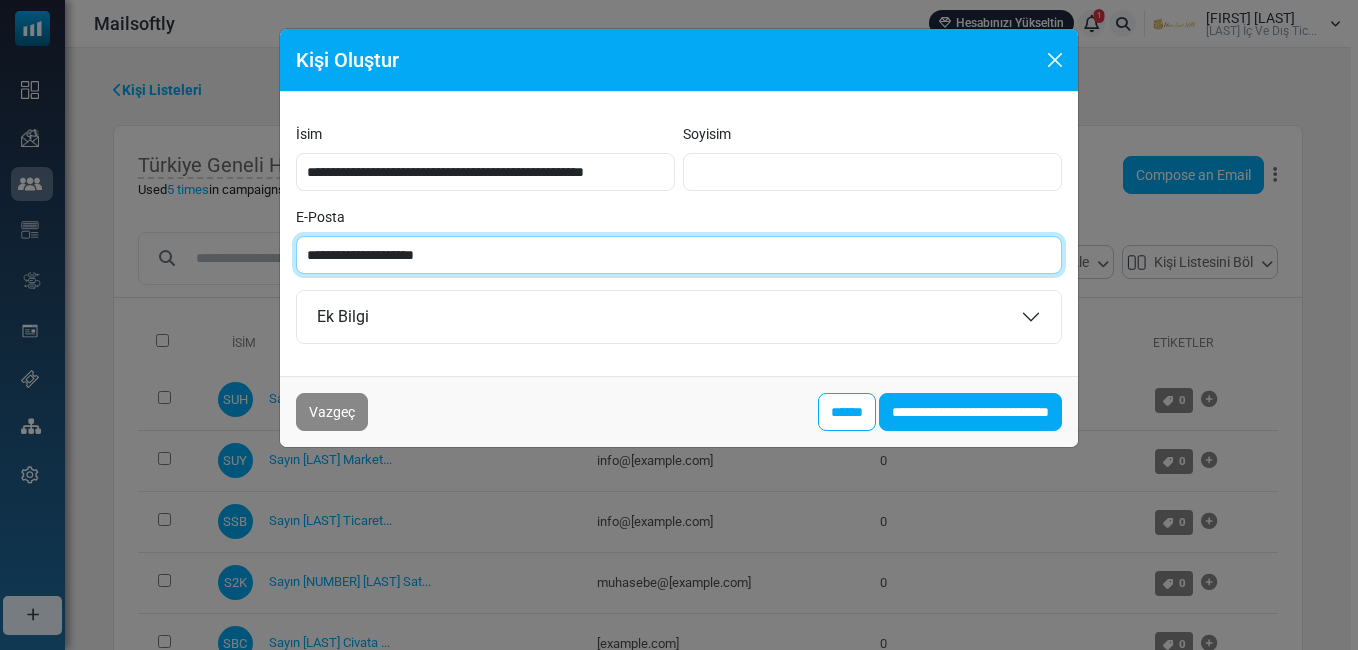 paste on "*" 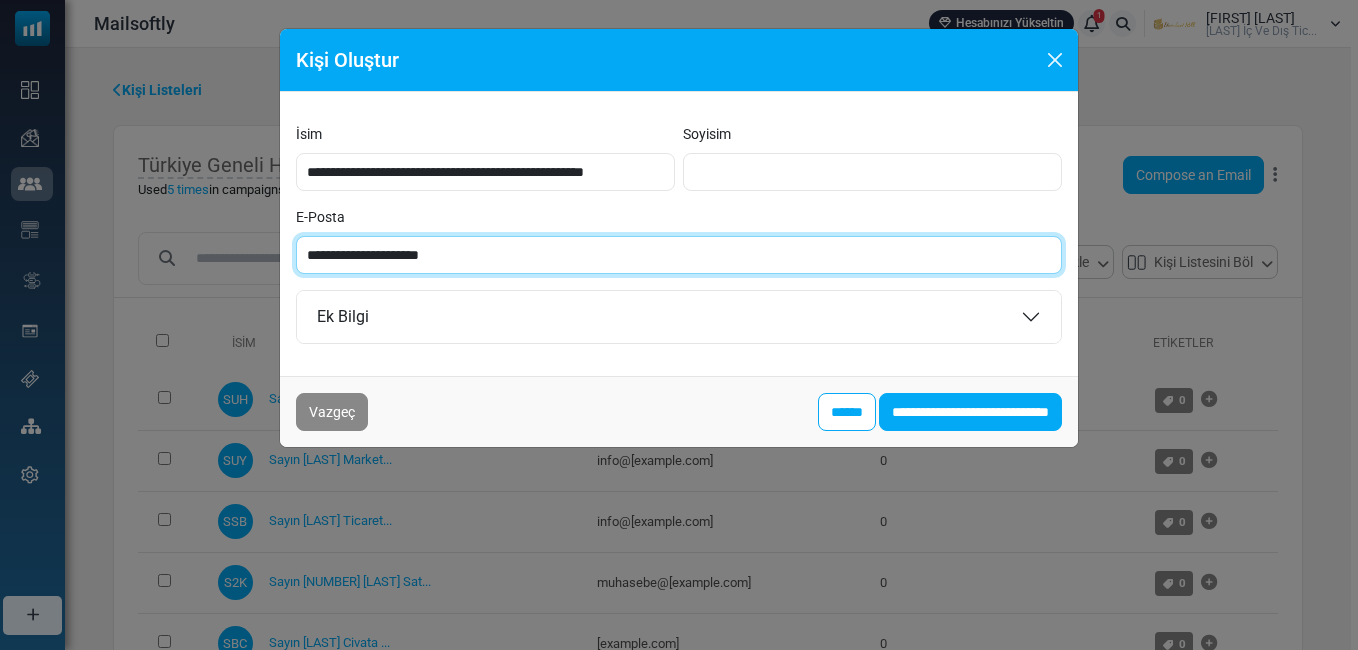 click on "**********" at bounding box center (679, 255) 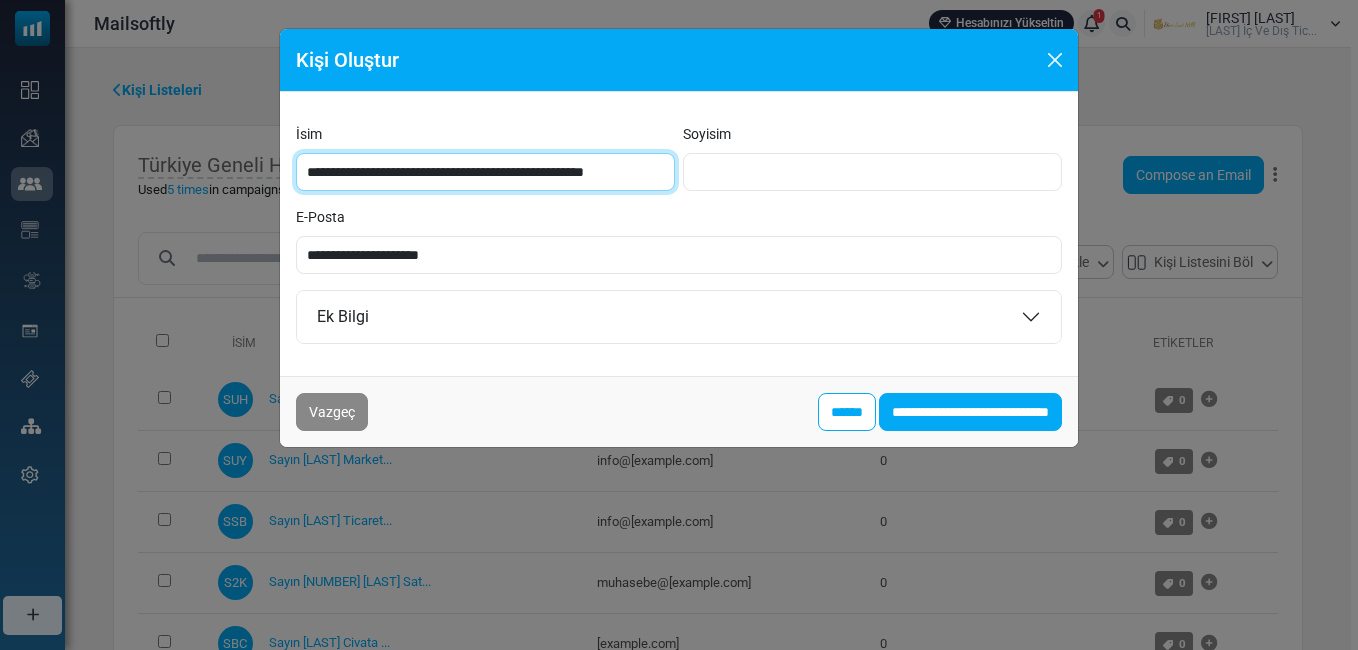 click on "**********" at bounding box center (485, 172) 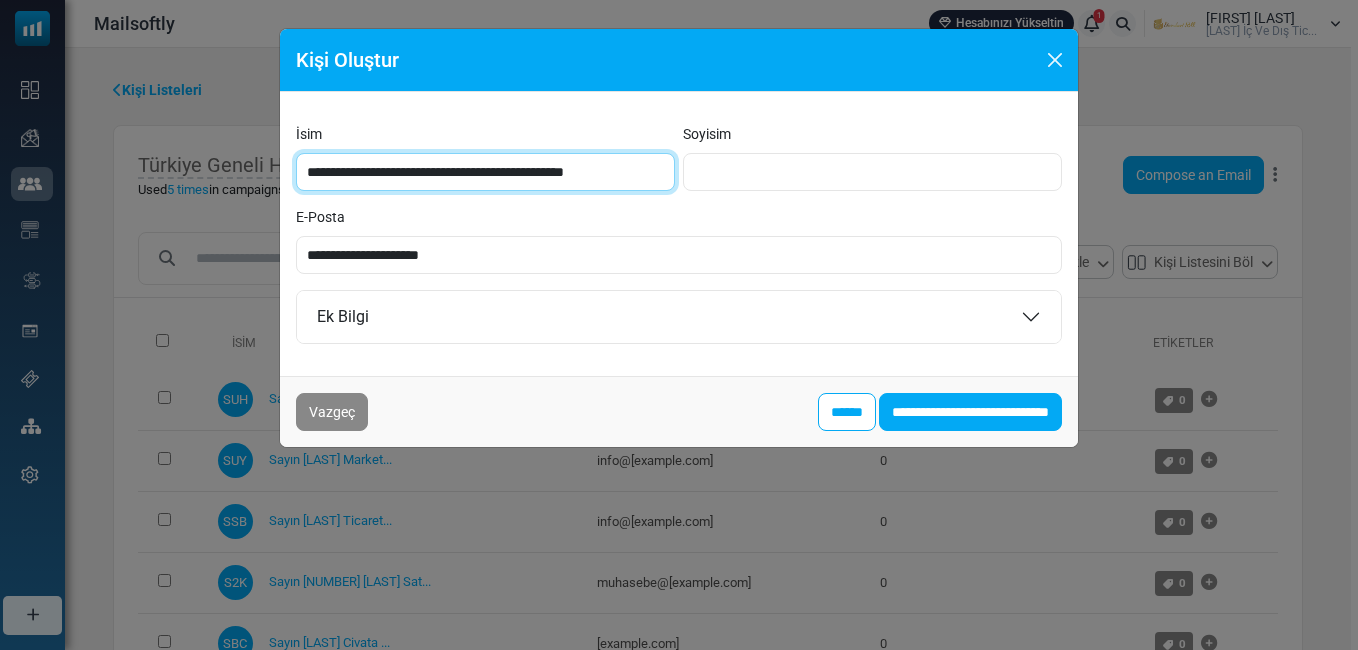 drag, startPoint x: 378, startPoint y: 174, endPoint x: 386, endPoint y: 183, distance: 12.0415945 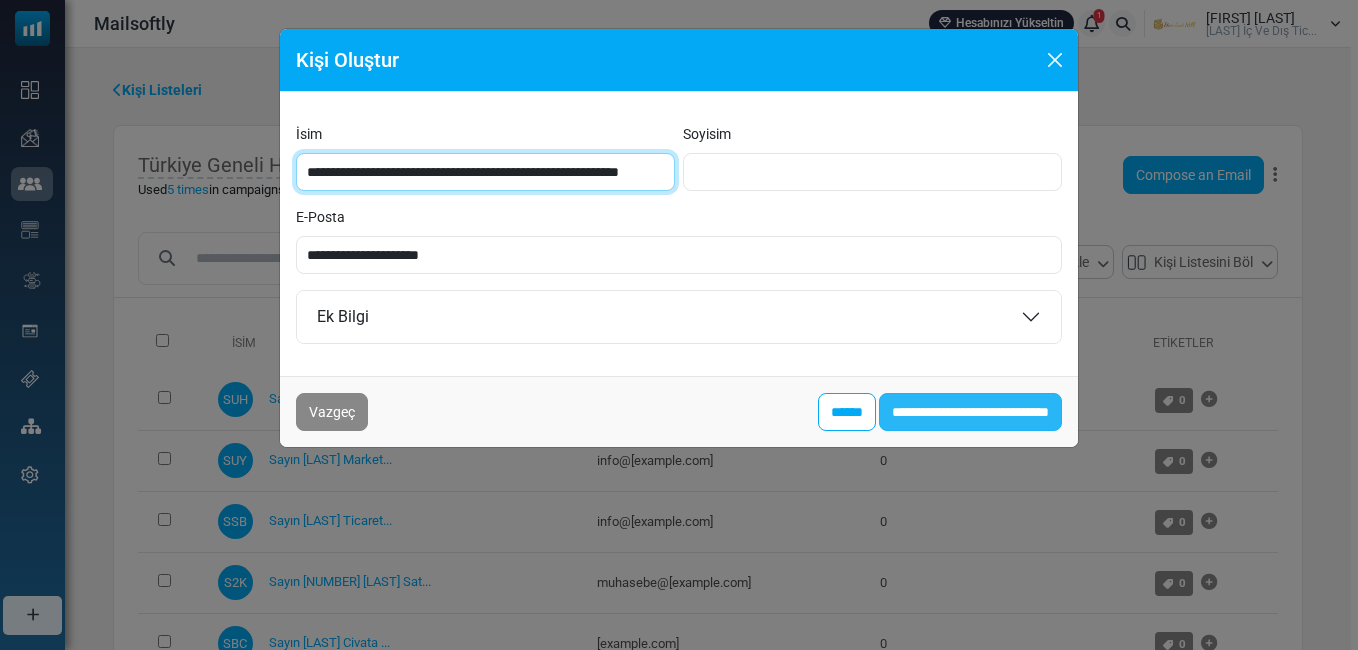 type on "**********" 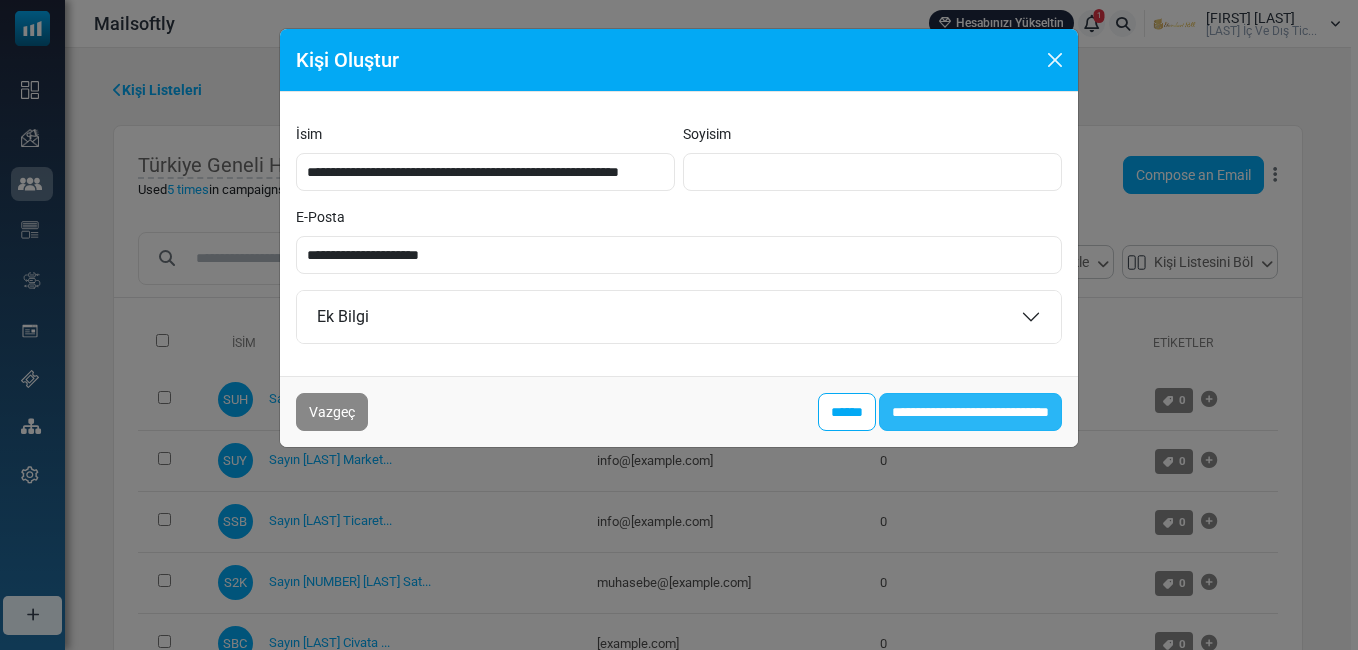 click on "**********" at bounding box center (970, 412) 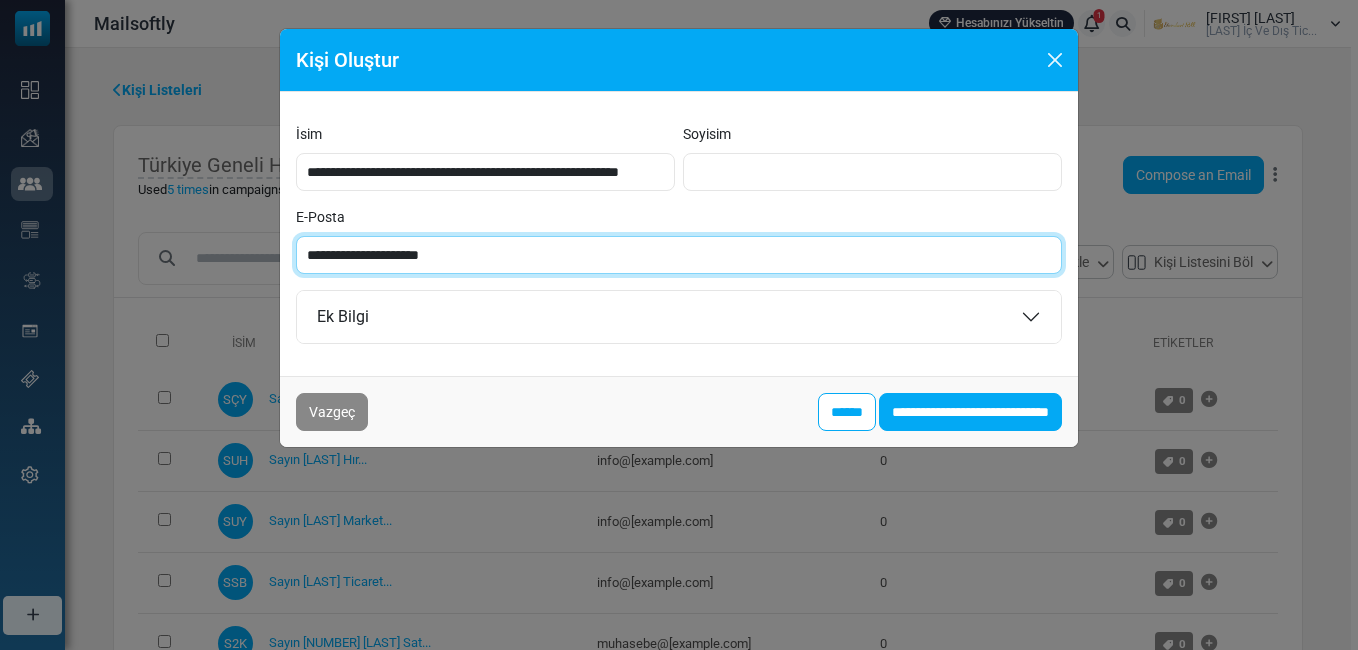 paste 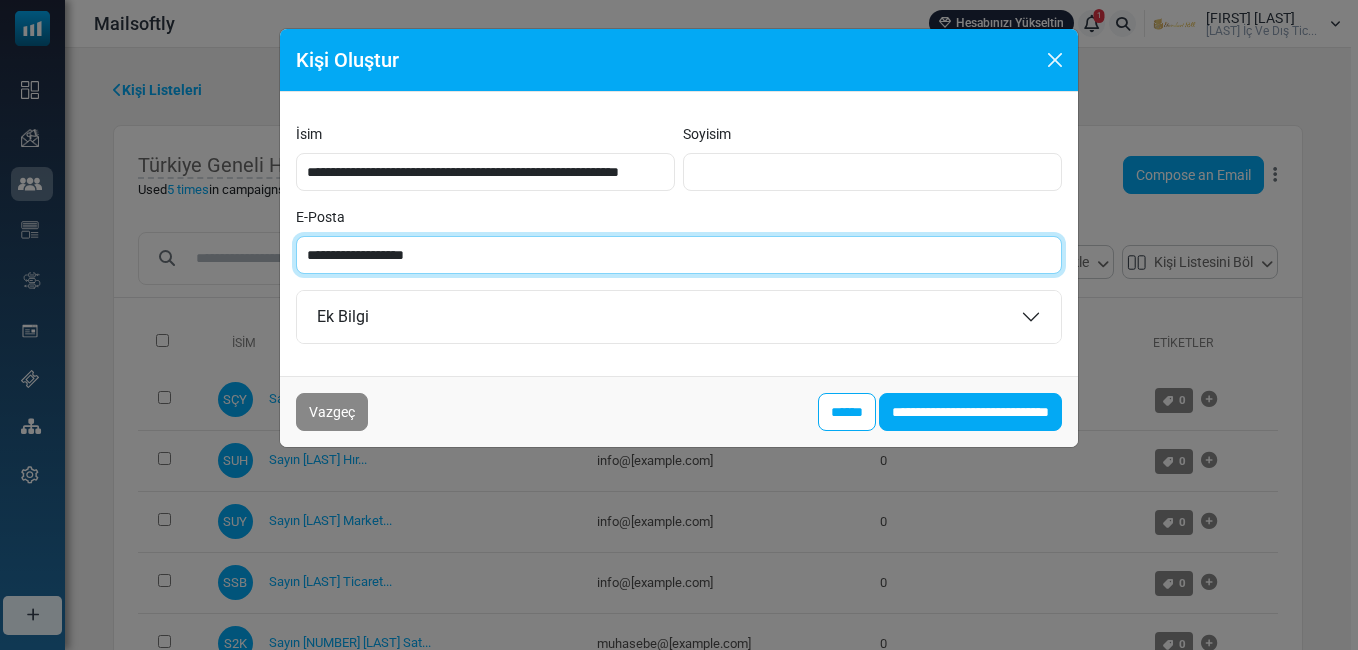 click on "**********" at bounding box center (679, 255) 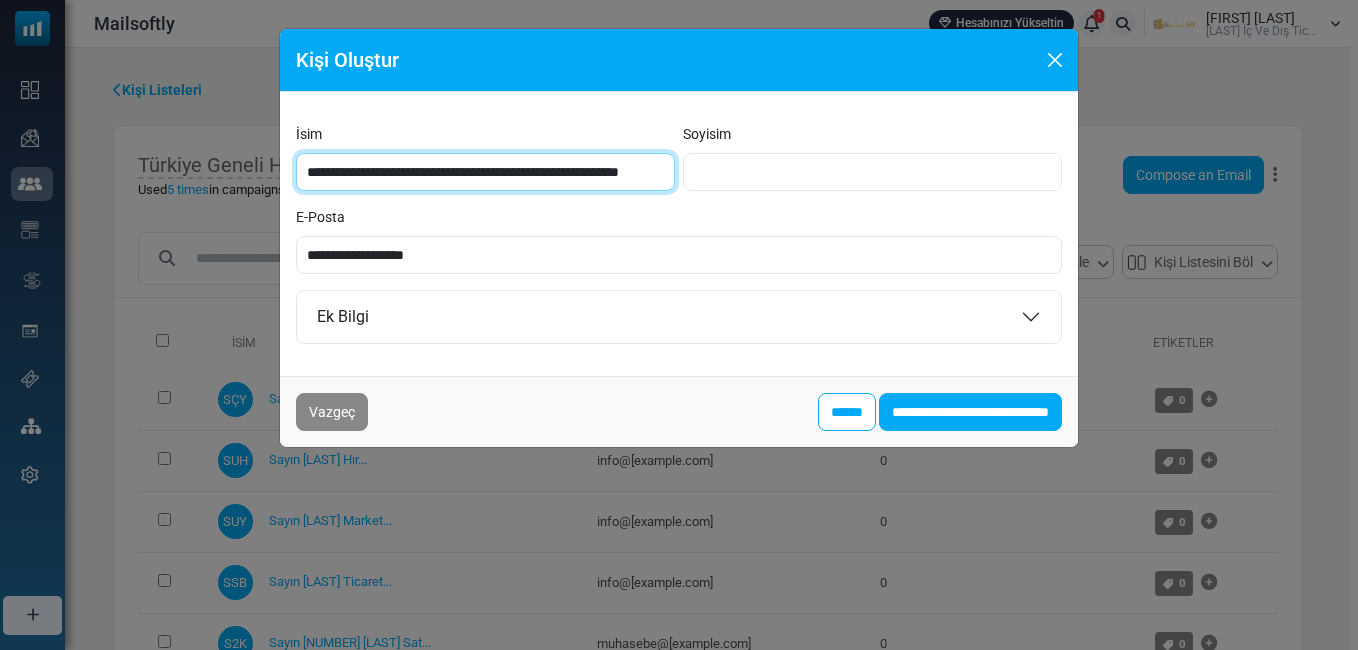 click on "**********" at bounding box center [485, 172] 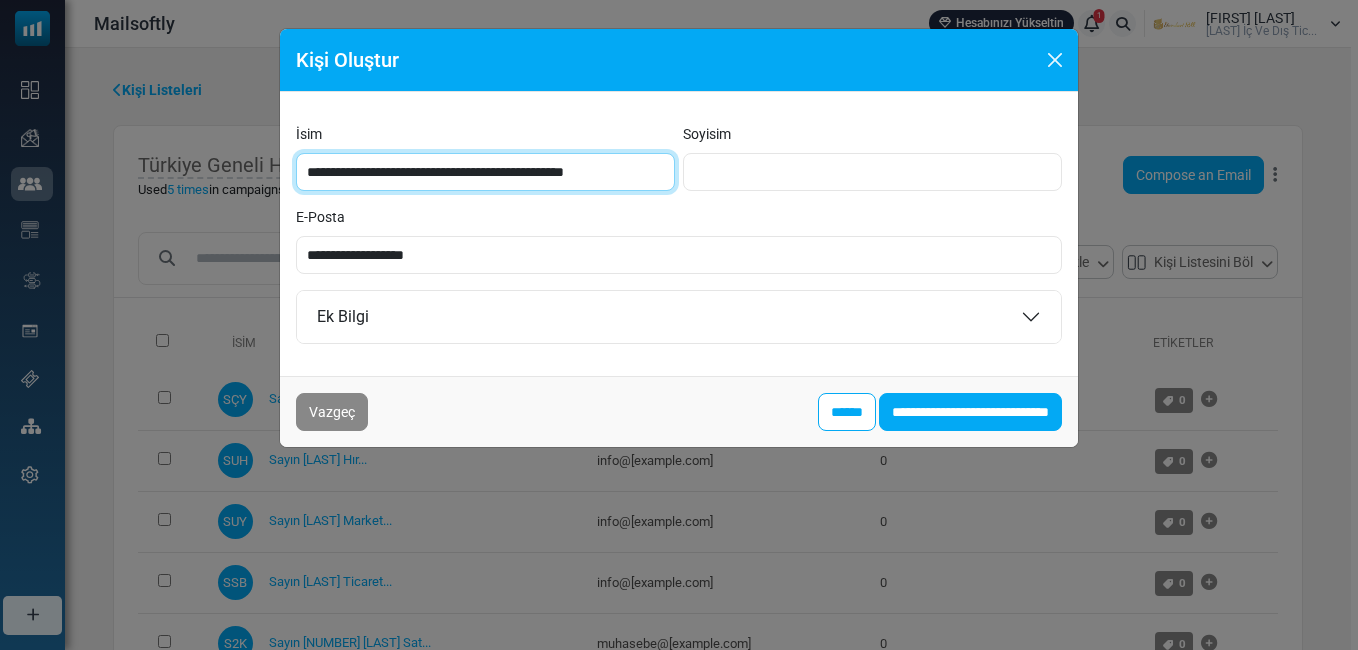 drag, startPoint x: 373, startPoint y: 171, endPoint x: 386, endPoint y: 179, distance: 15.264338 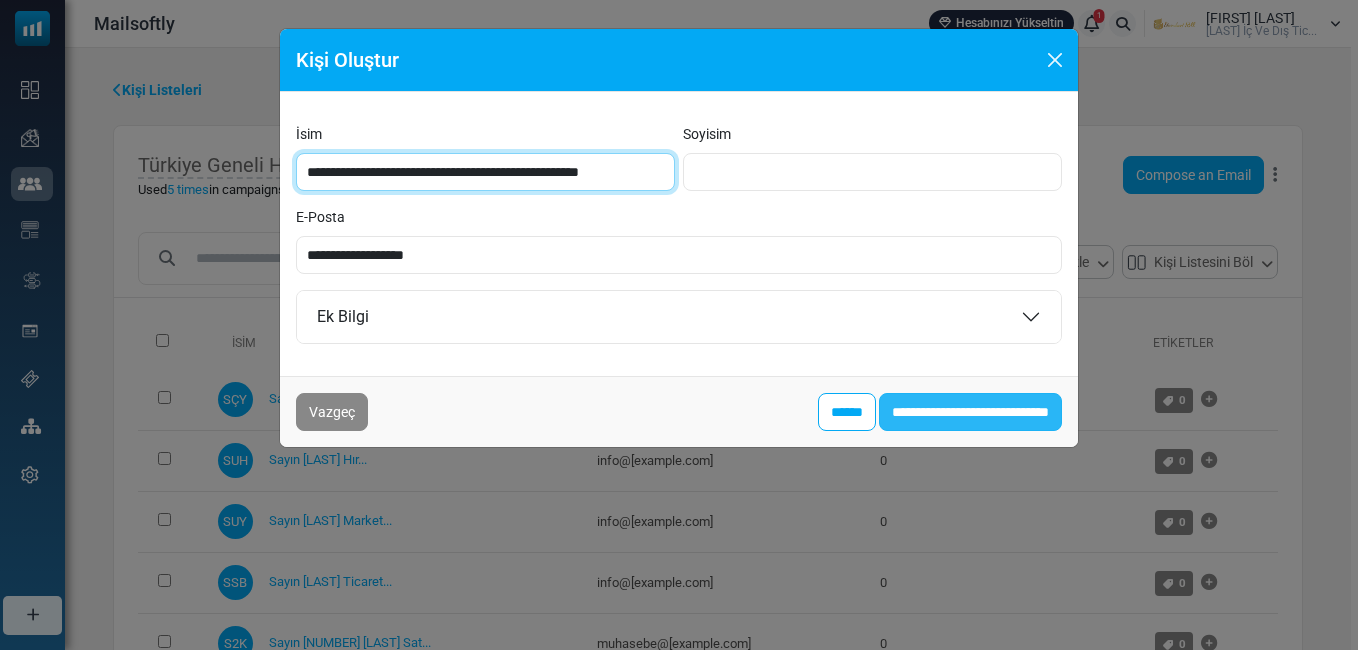 type on "**********" 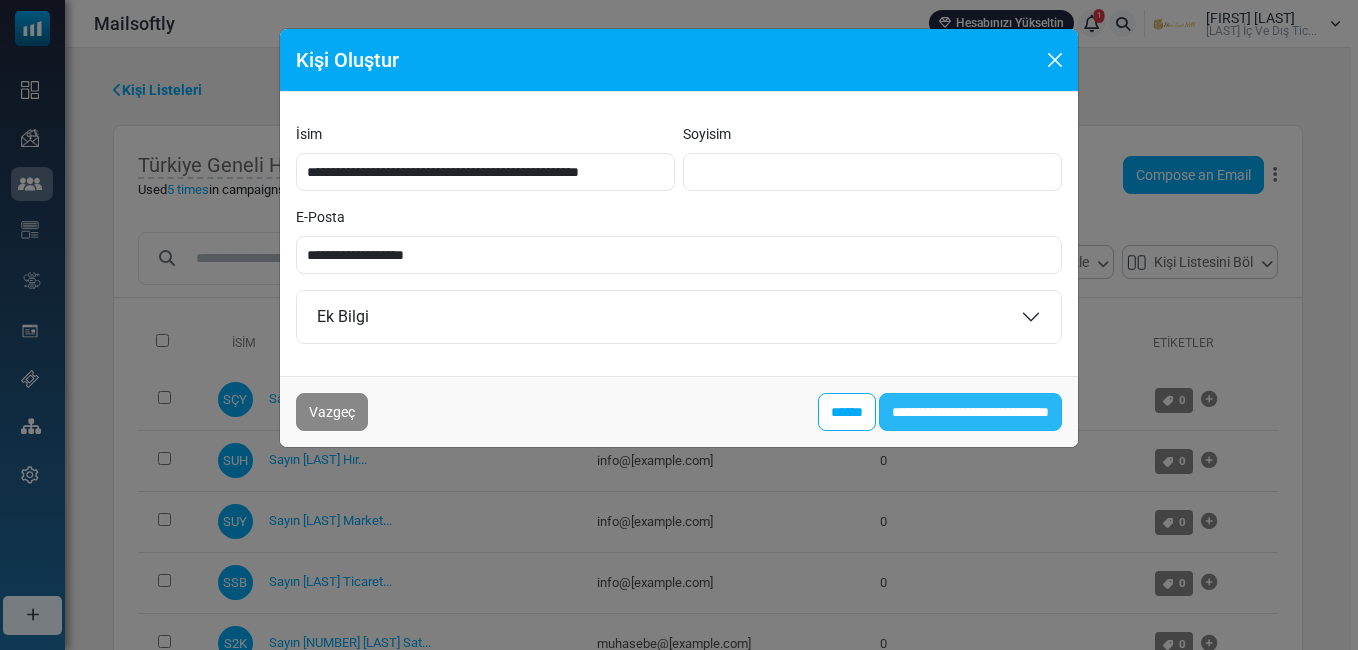 click on "**********" at bounding box center (970, 412) 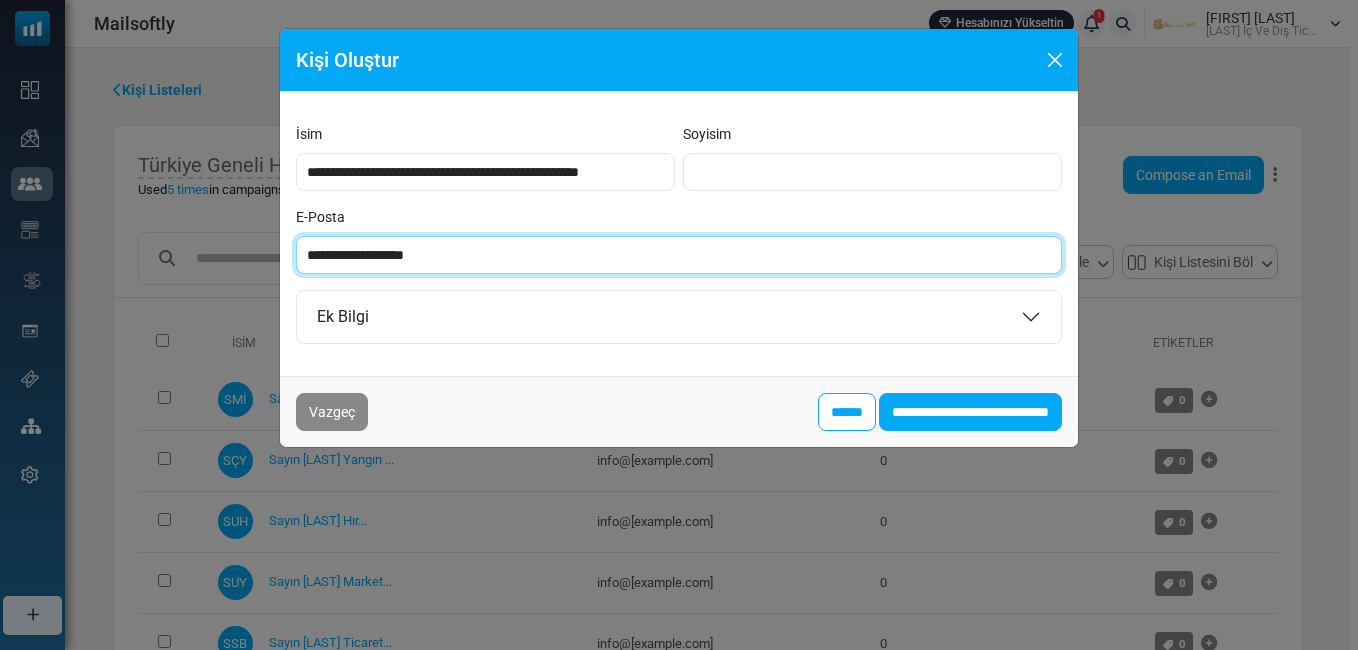 paste on "**********" 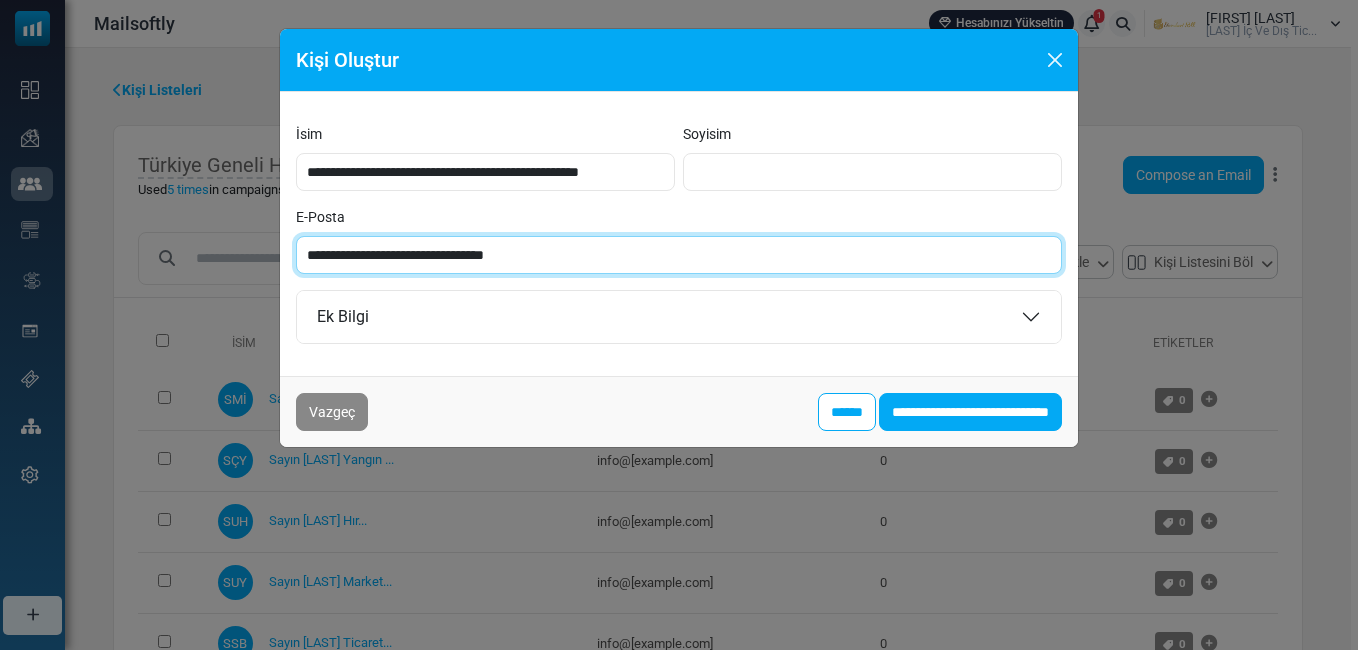 click on "**********" at bounding box center [679, 255] 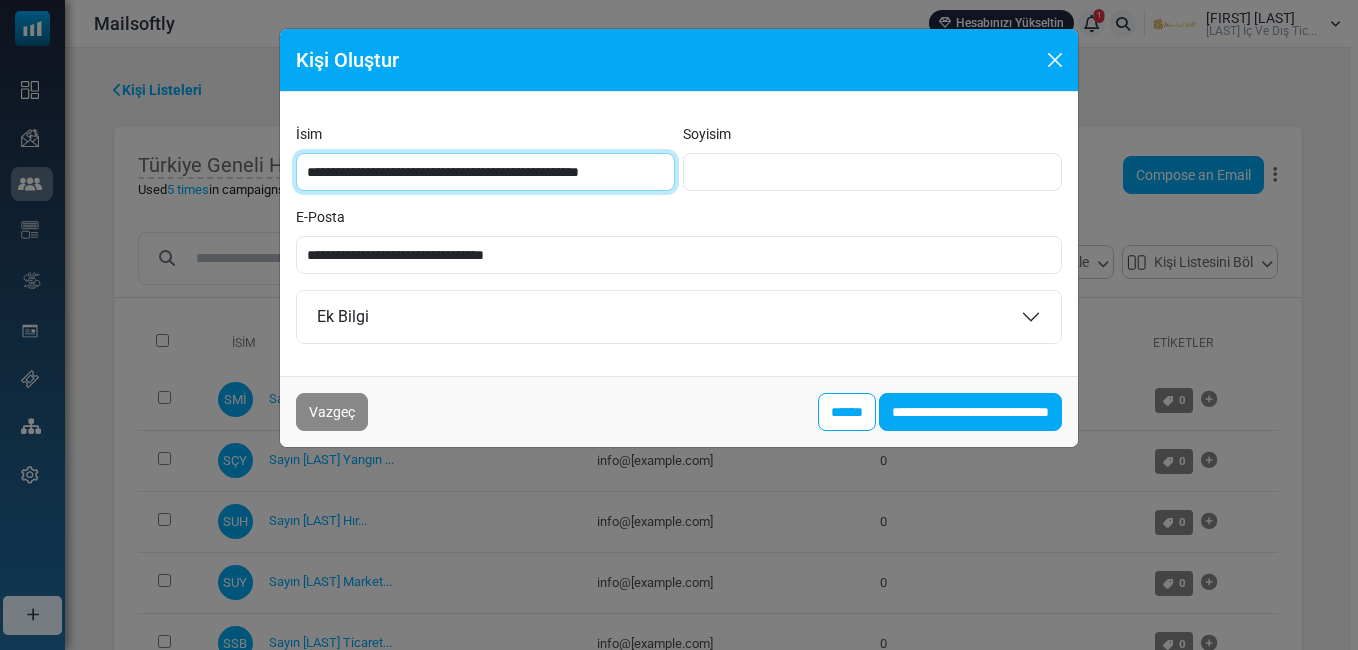 click on "**********" at bounding box center [485, 172] 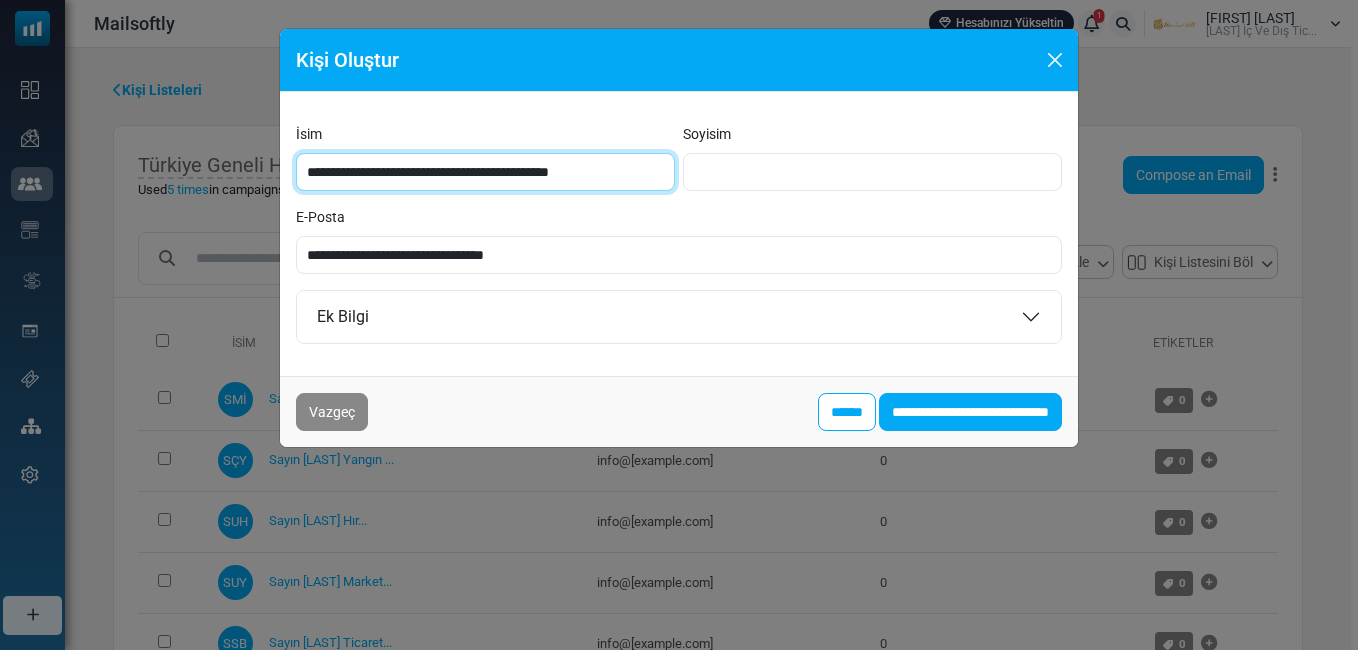 click on "**********" at bounding box center [485, 172] 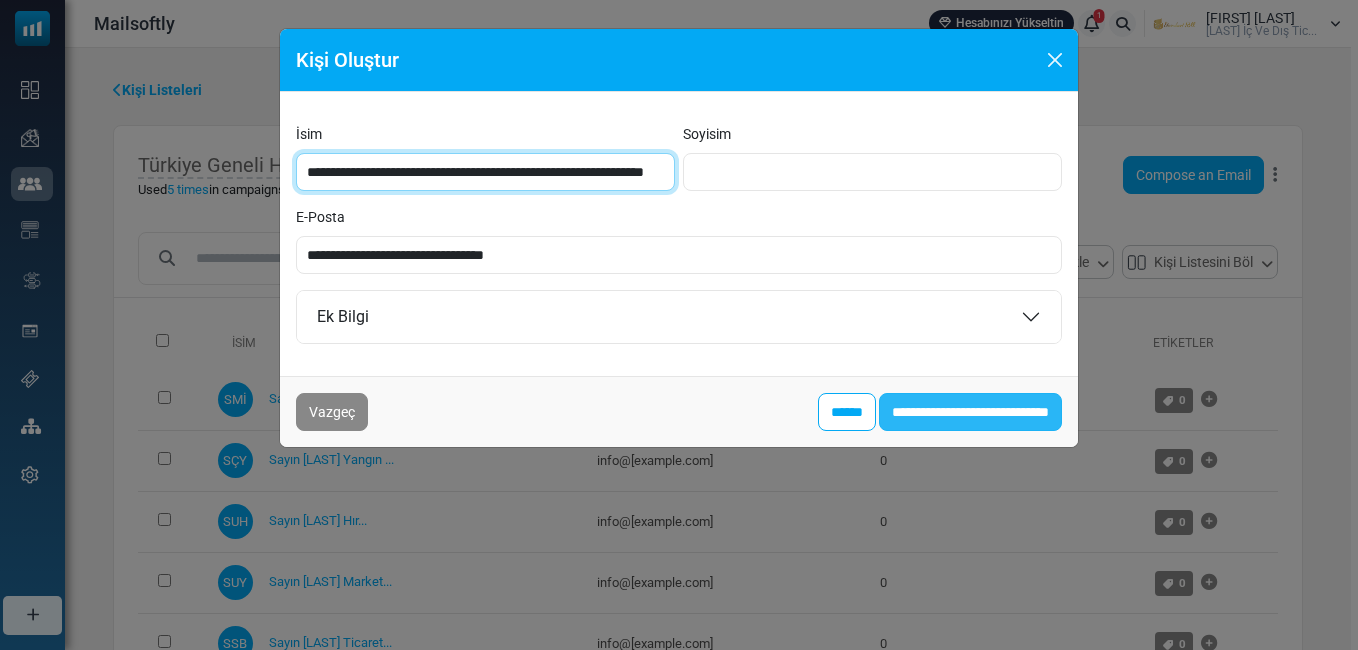 type on "**********" 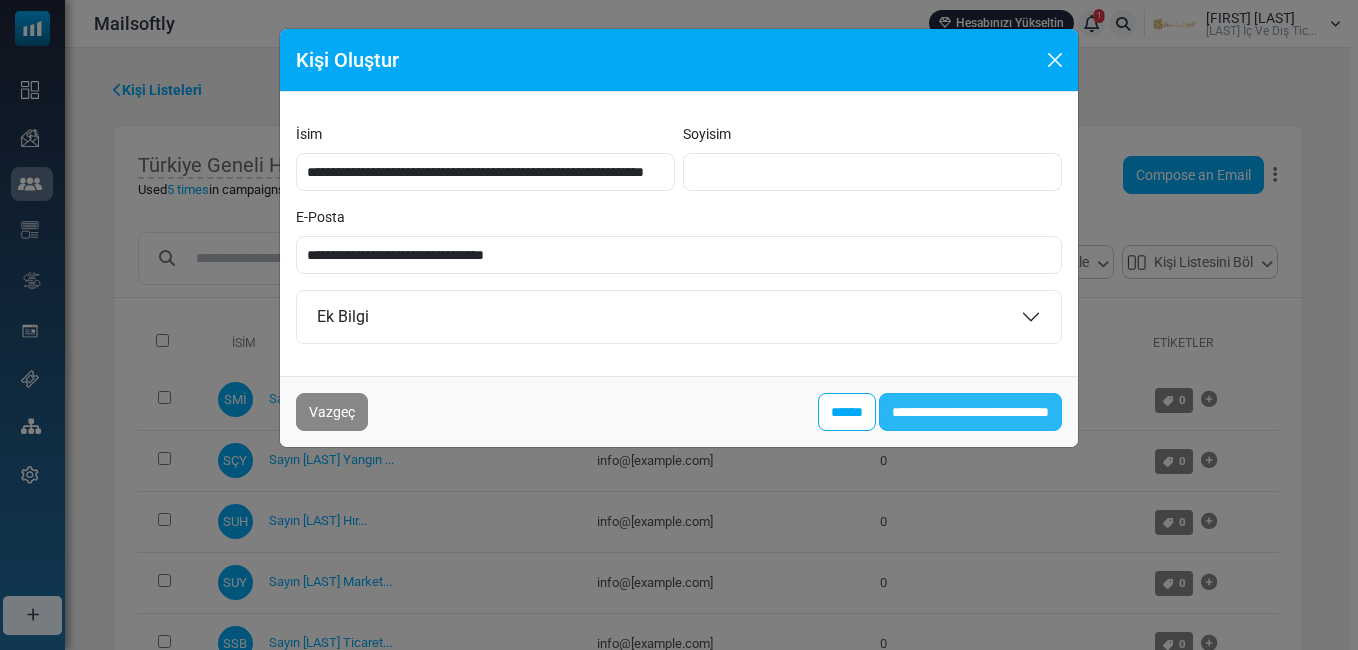 click on "**********" at bounding box center (970, 412) 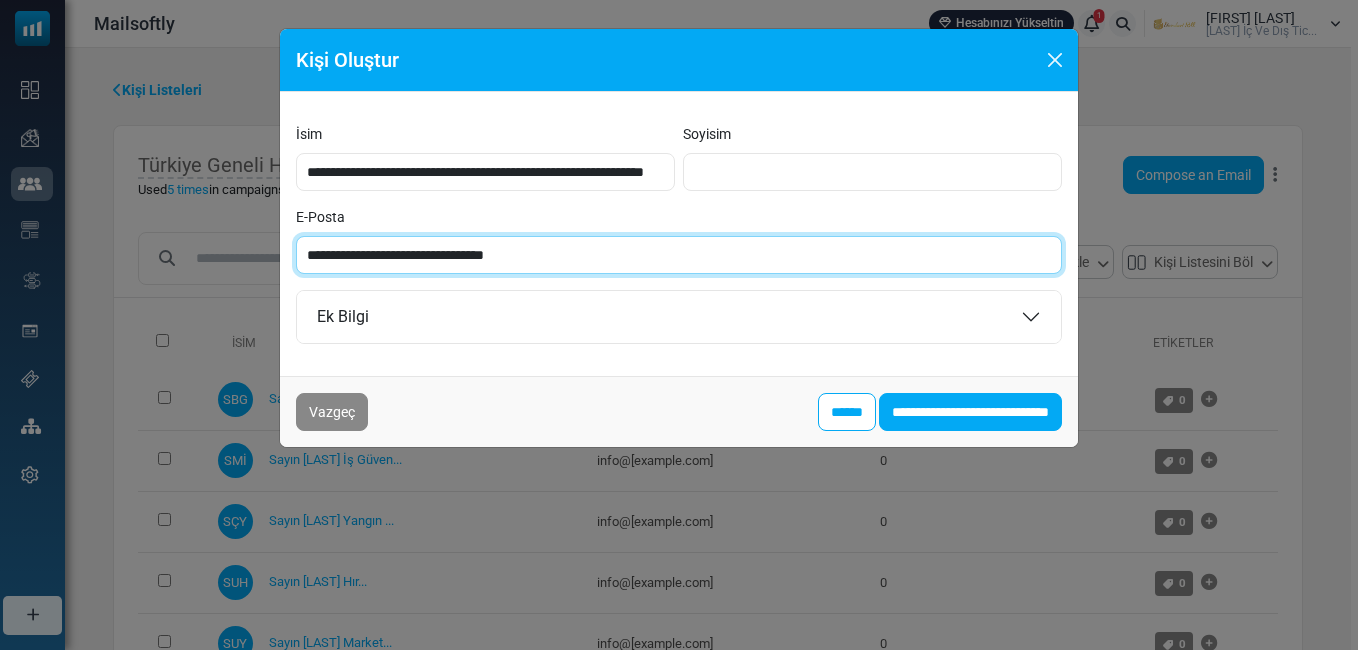 paste 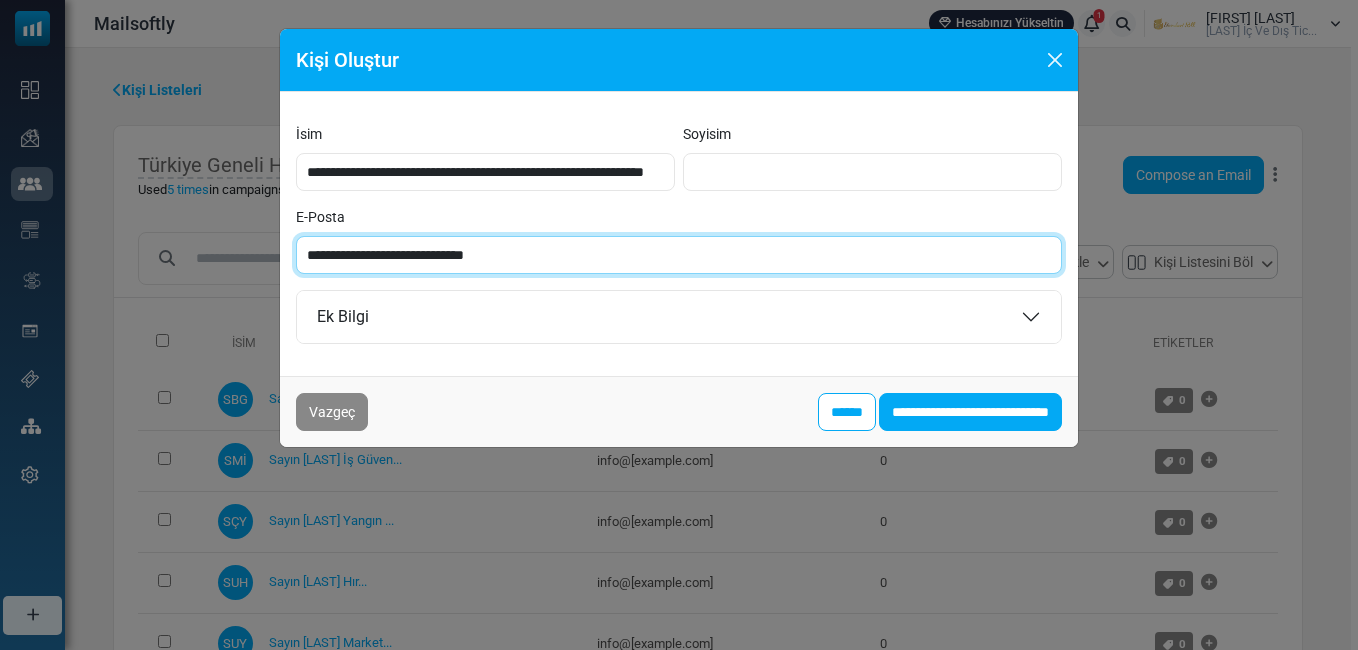 click on "**********" at bounding box center (679, 255) 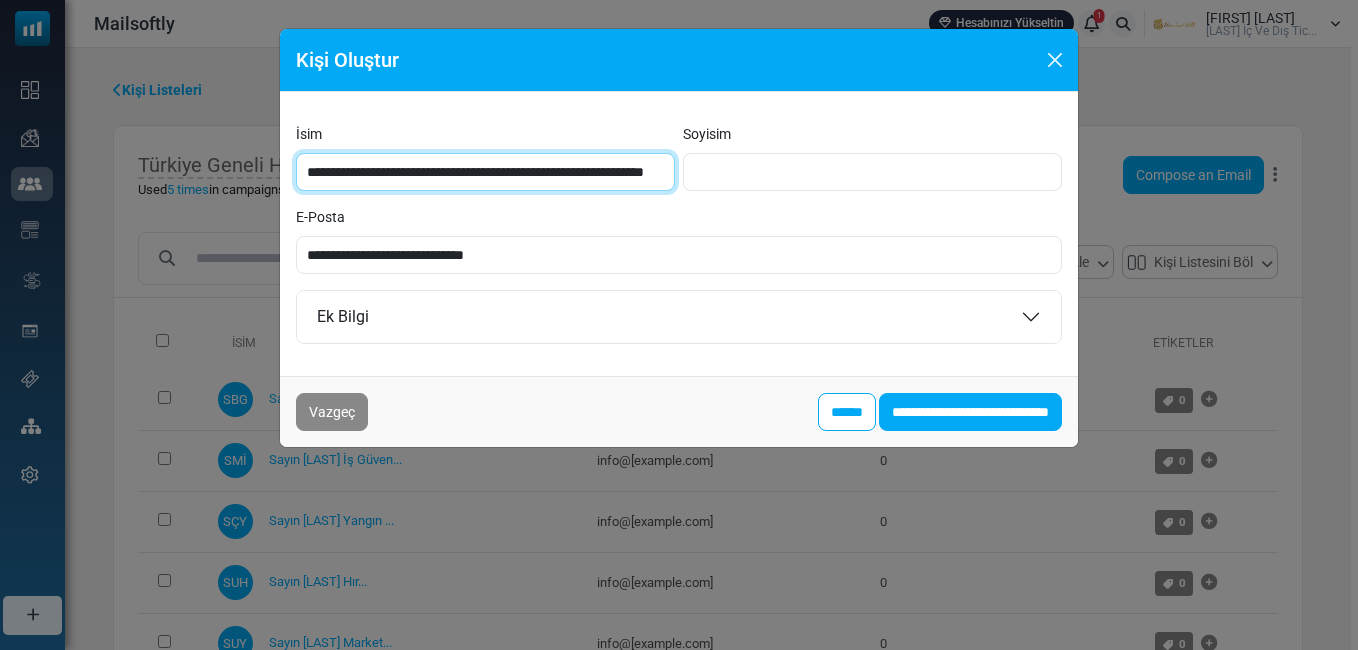 click on "**********" at bounding box center (485, 172) 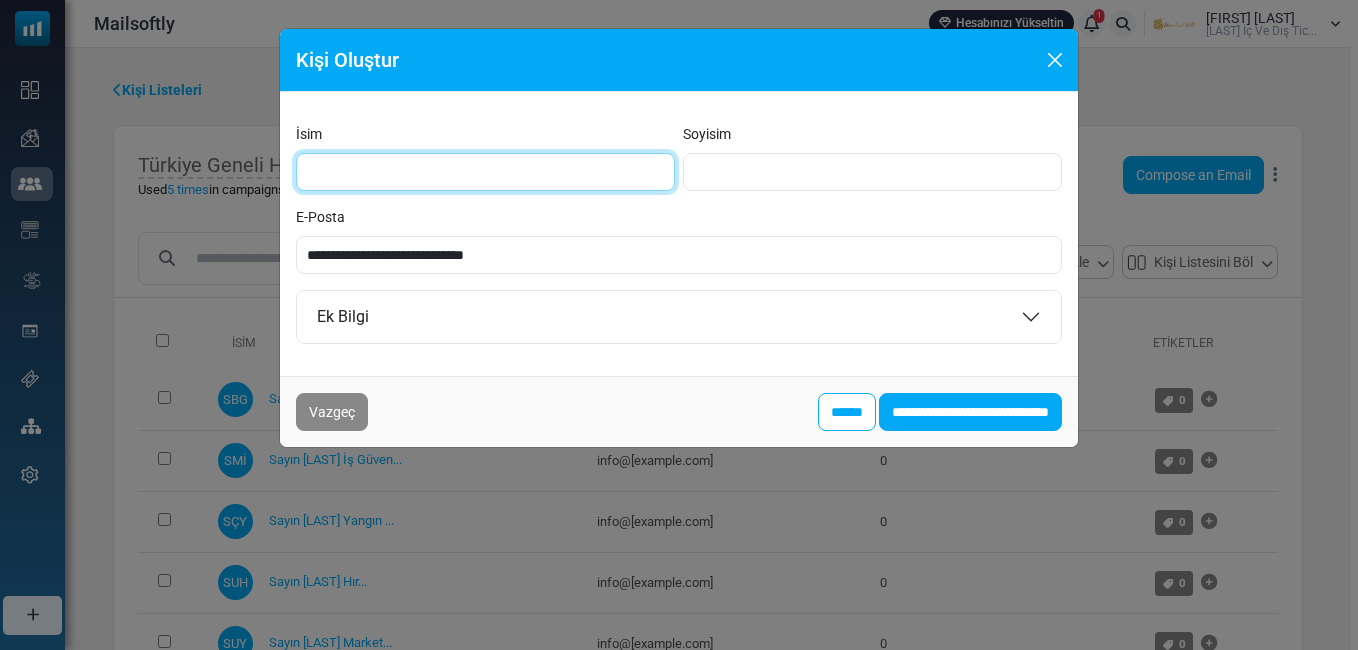 type on "**********" 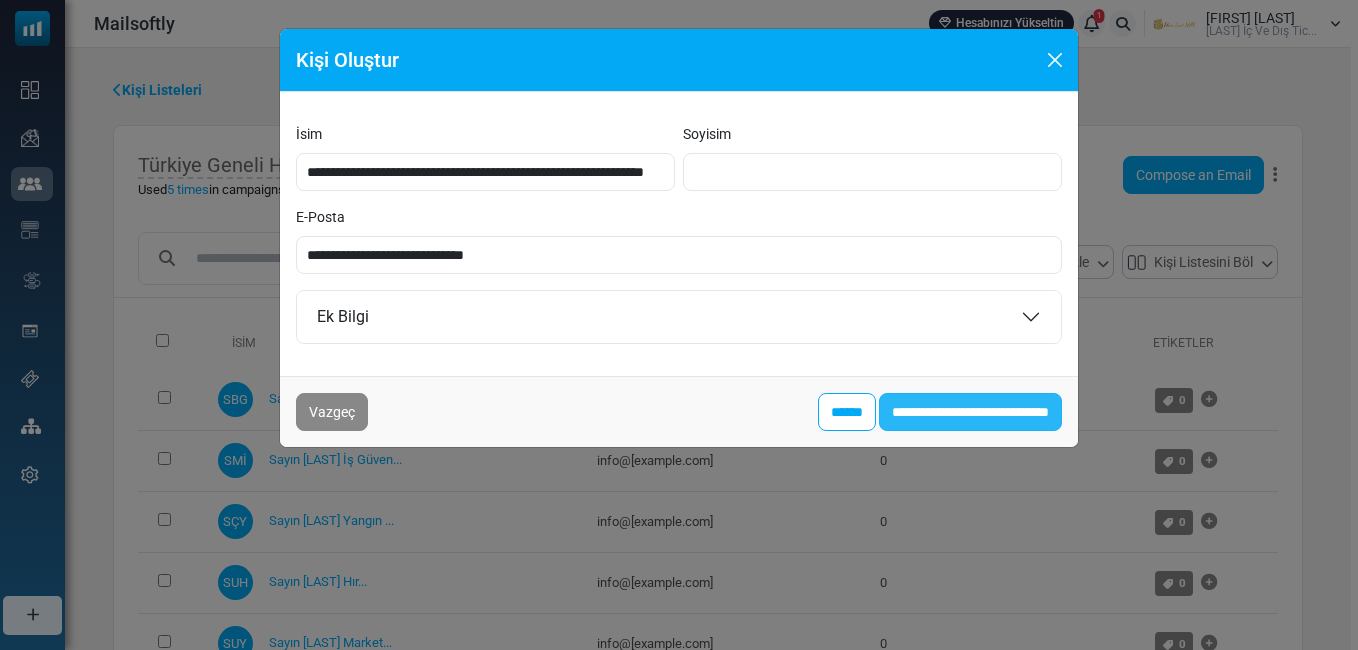 click on "**********" at bounding box center (970, 412) 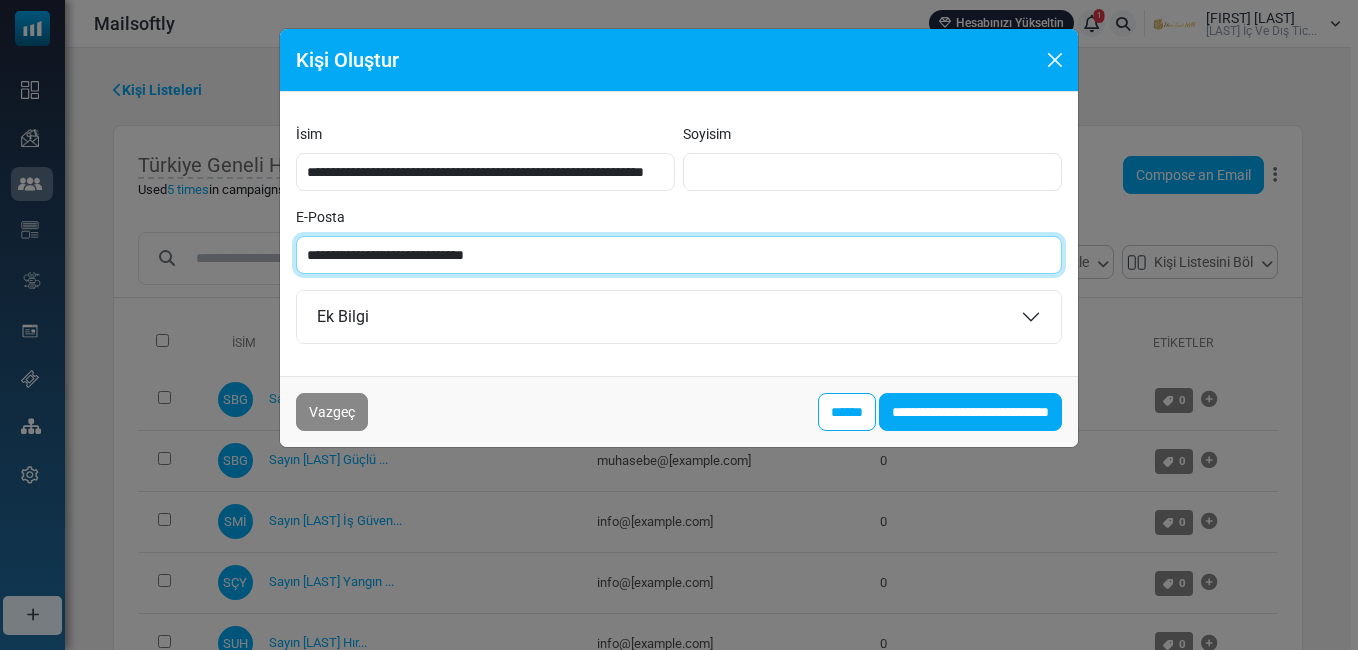 paste 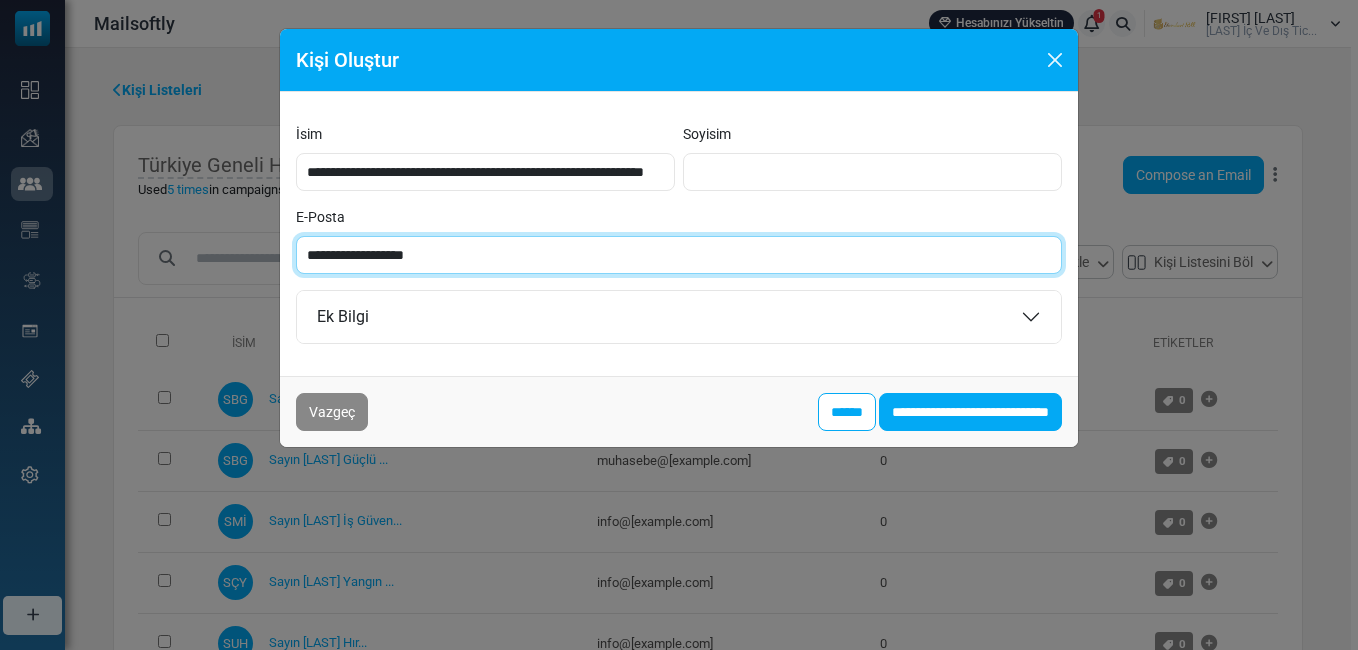 click on "**********" at bounding box center [679, 255] 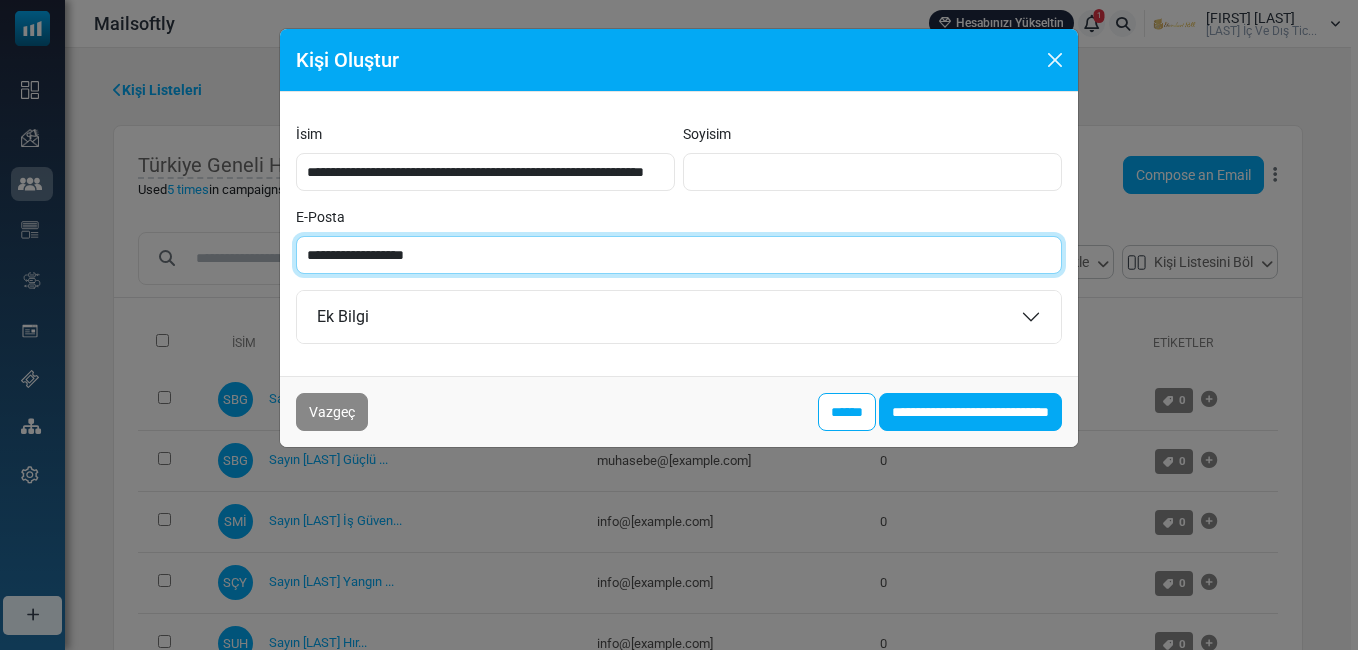 type on "**********" 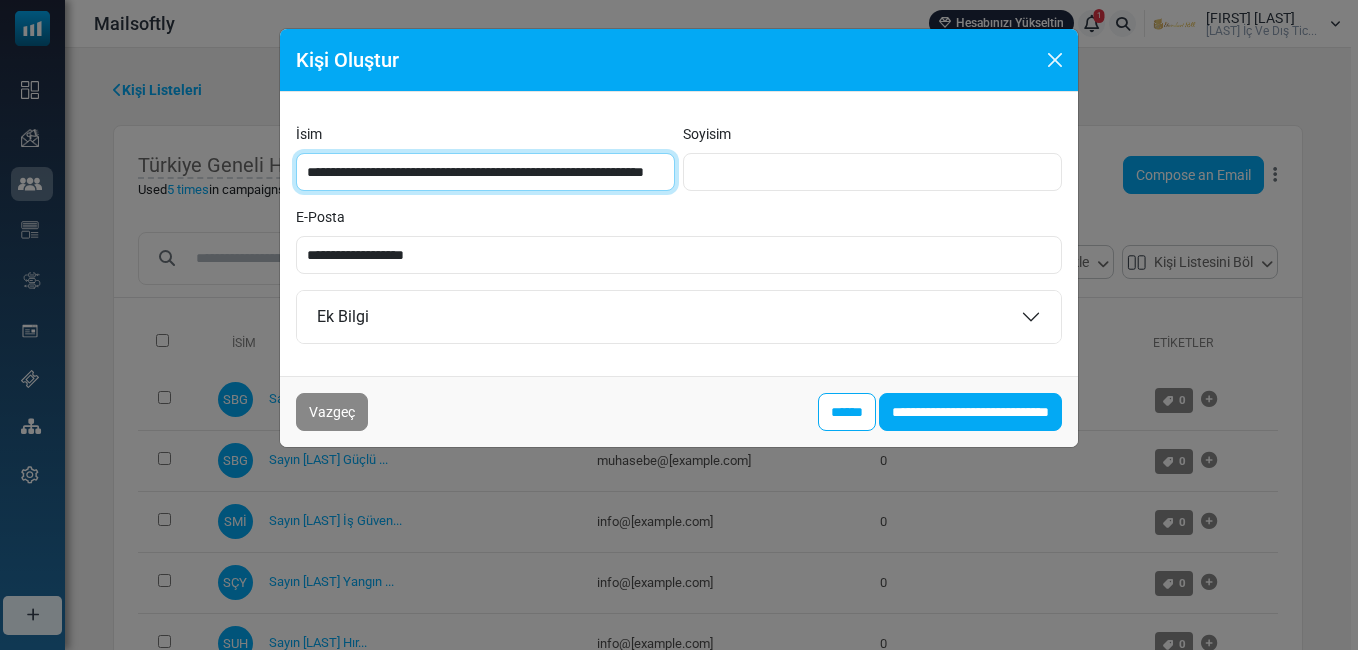 click on "**********" at bounding box center (485, 172) 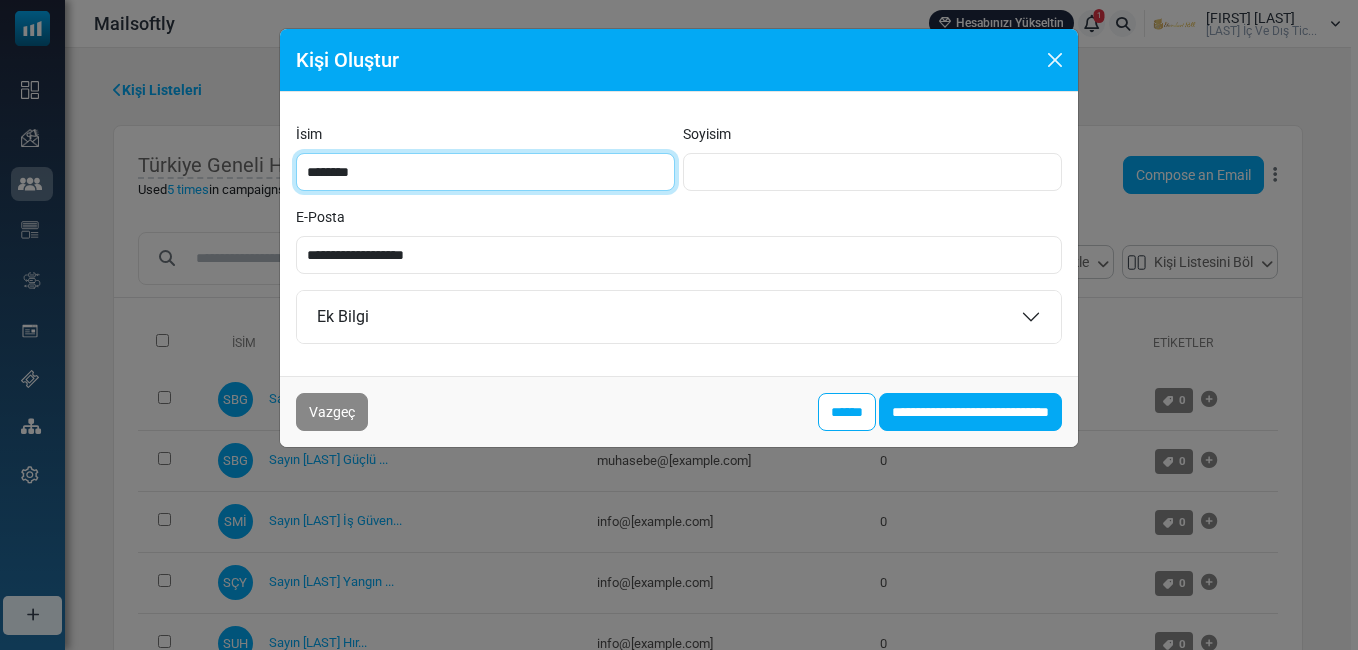 type on "**********" 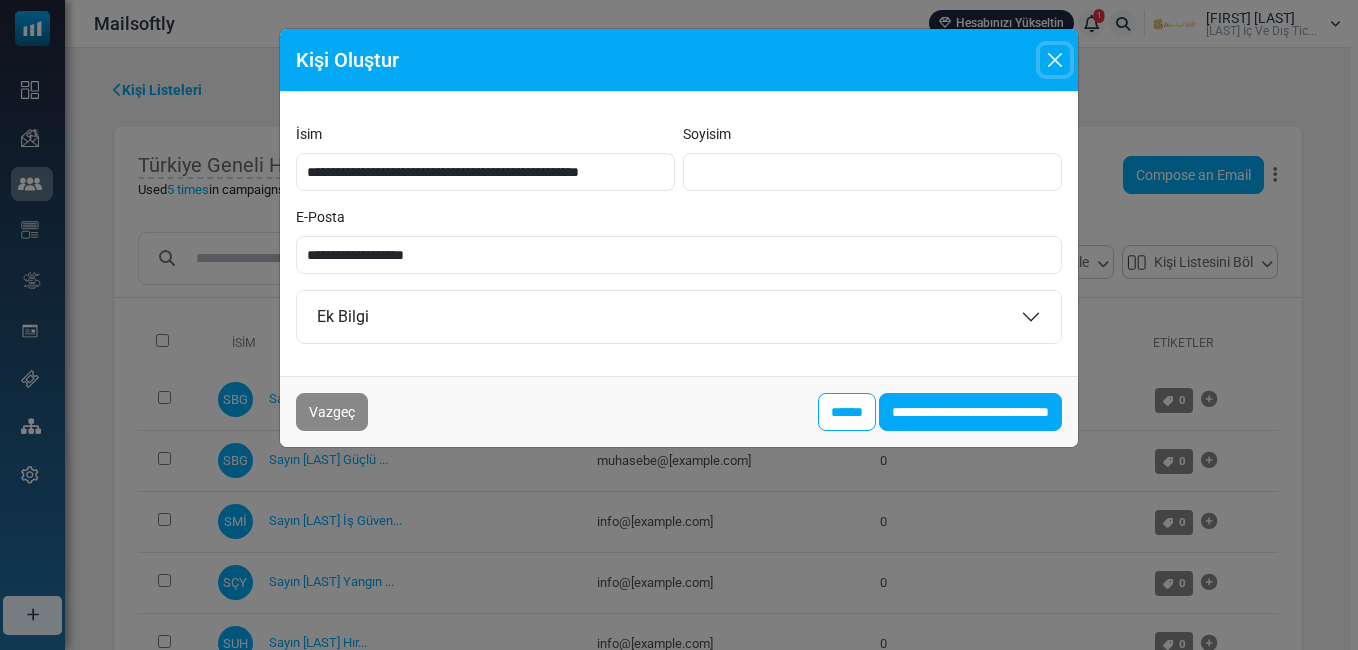 click at bounding box center [1055, 60] 